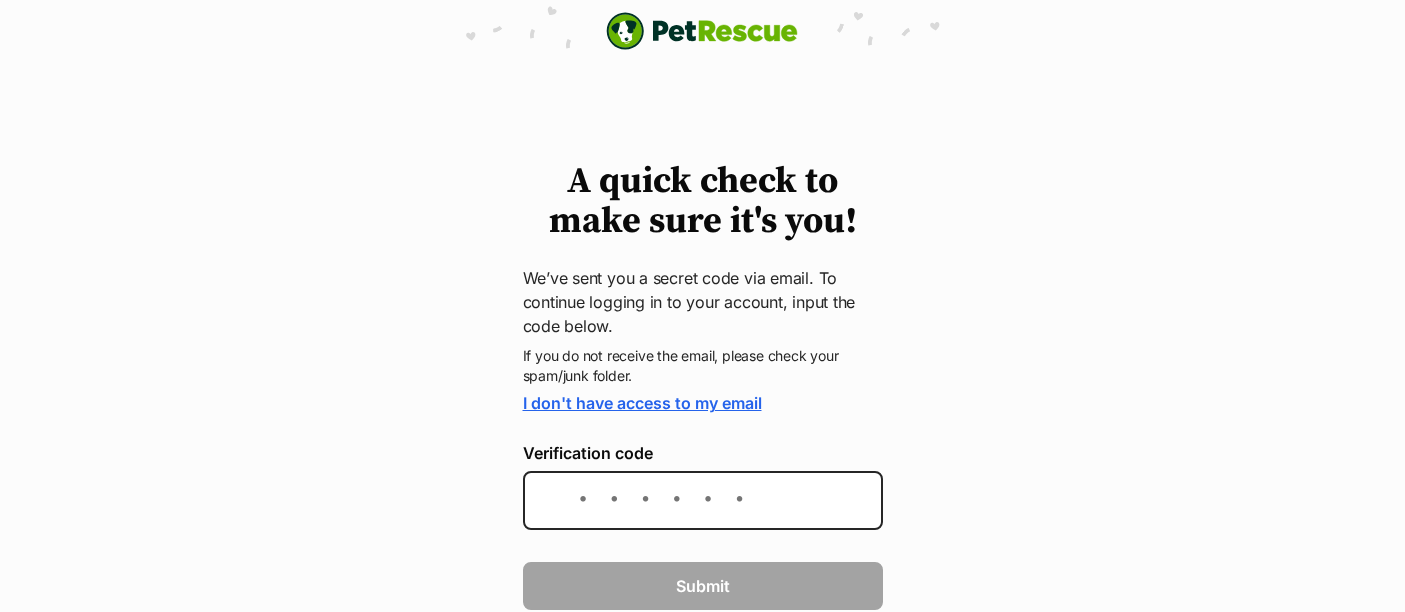 scroll, scrollTop: 0, scrollLeft: 0, axis: both 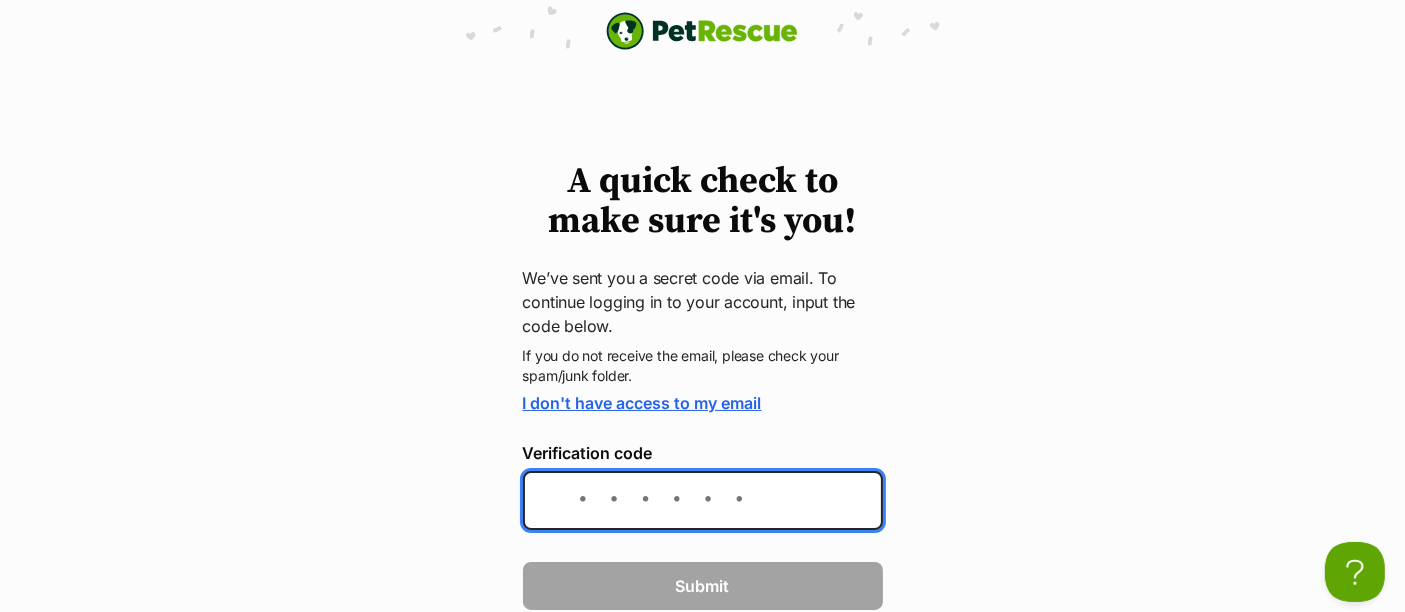 click on "Verification code" at bounding box center (703, 500) 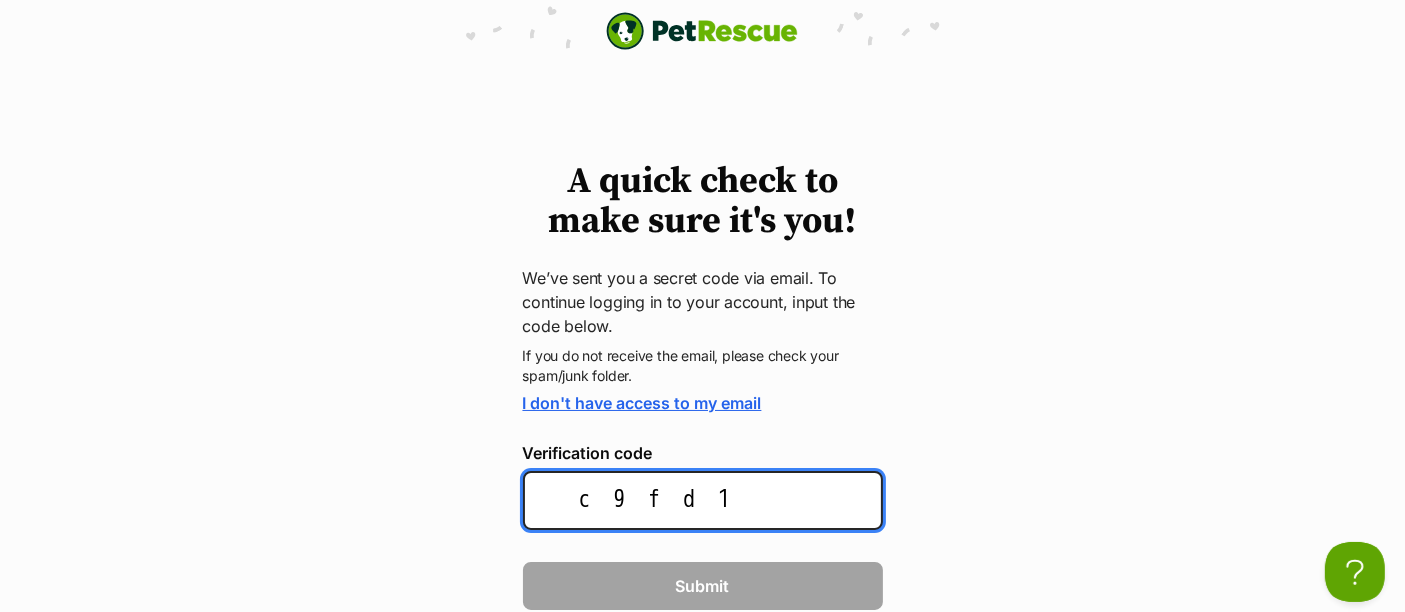 type on "c9fd10" 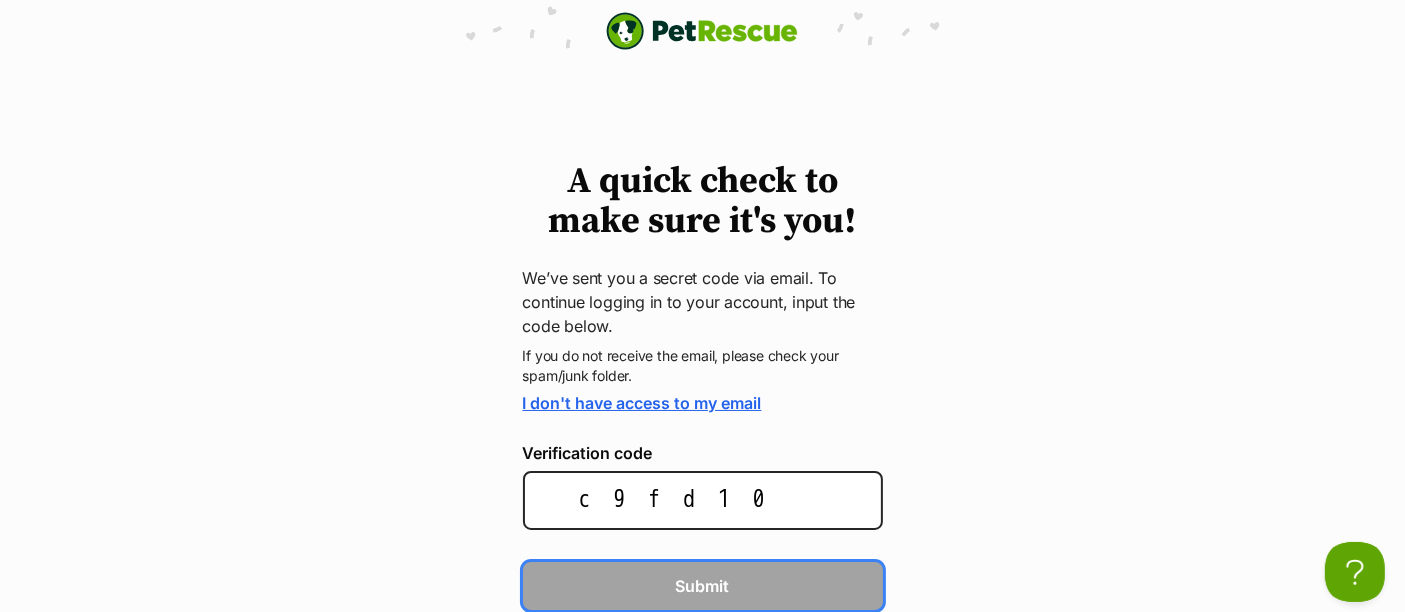 type 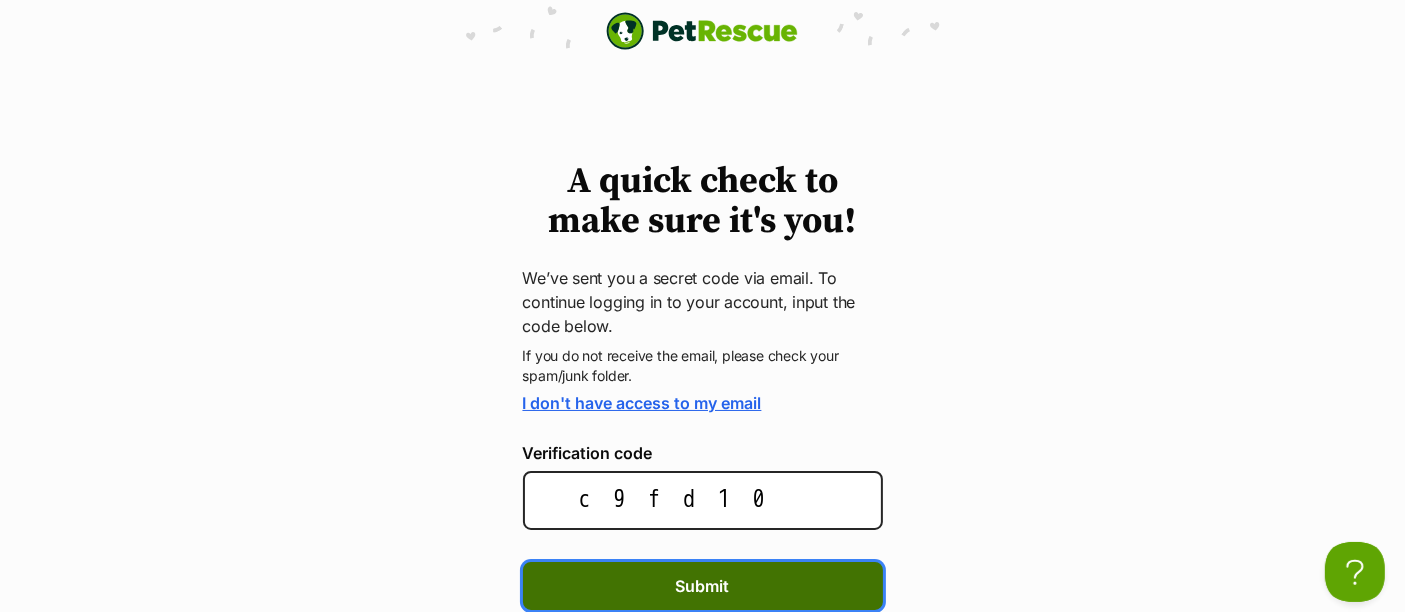 click on "Submit" at bounding box center [703, 586] 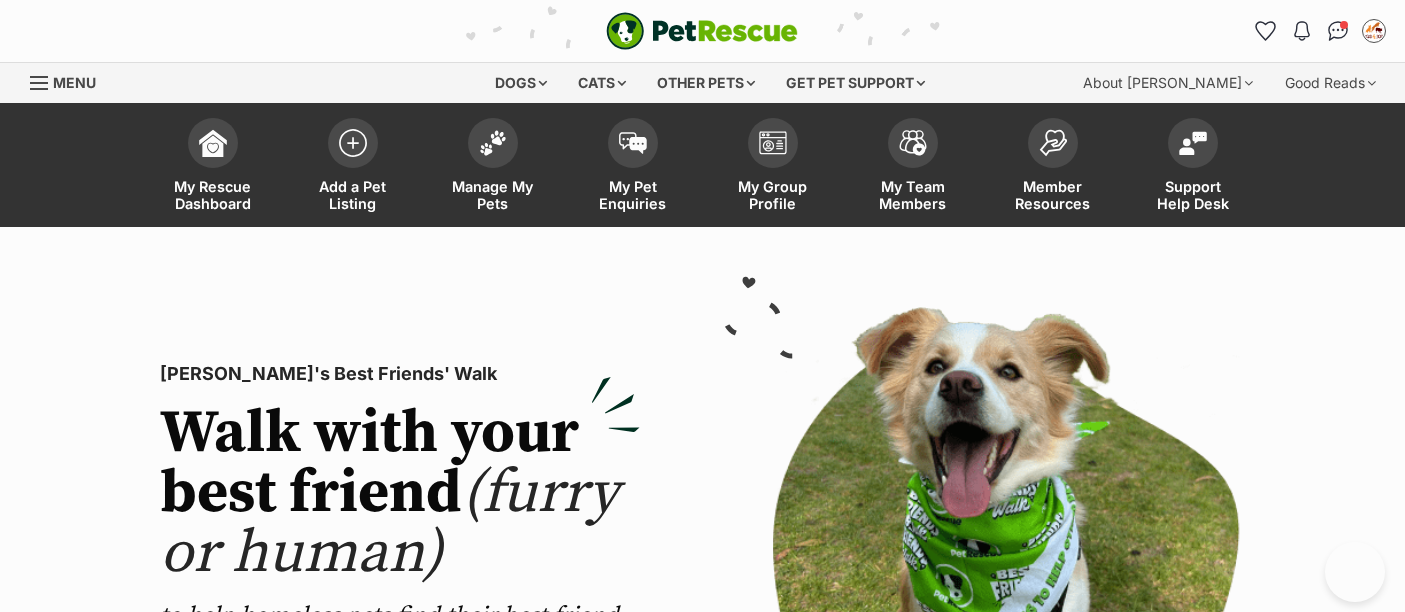scroll, scrollTop: 0, scrollLeft: 0, axis: both 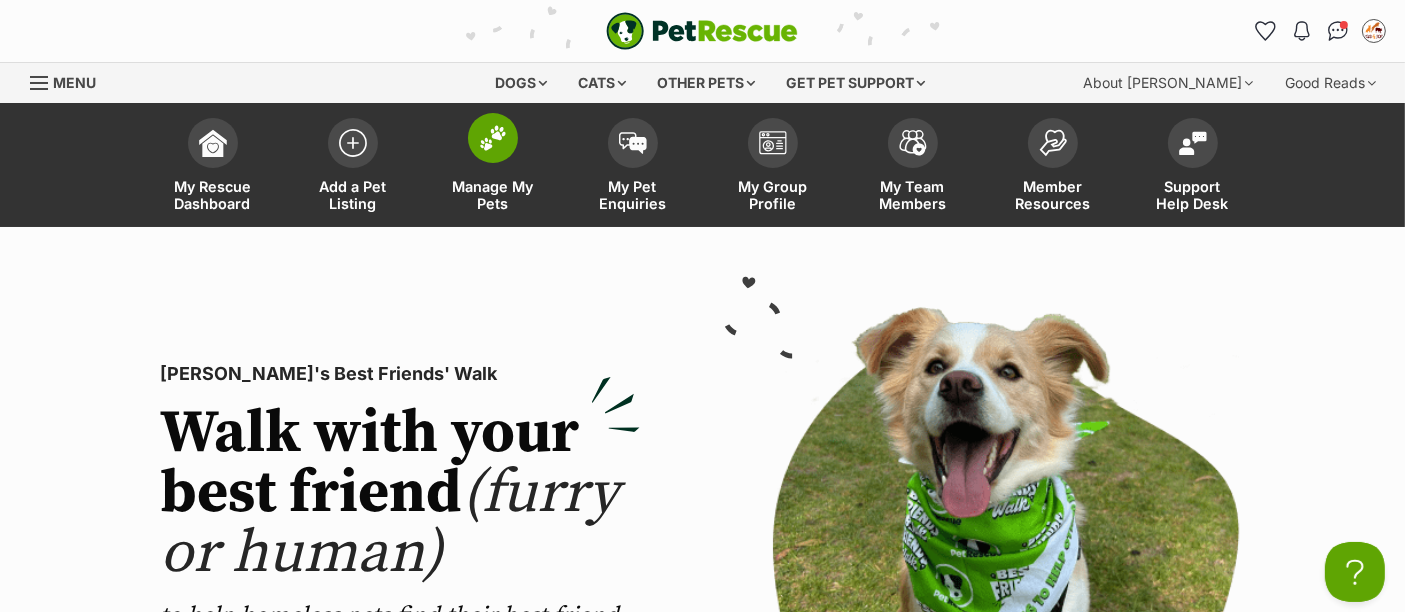 click at bounding box center [493, 138] 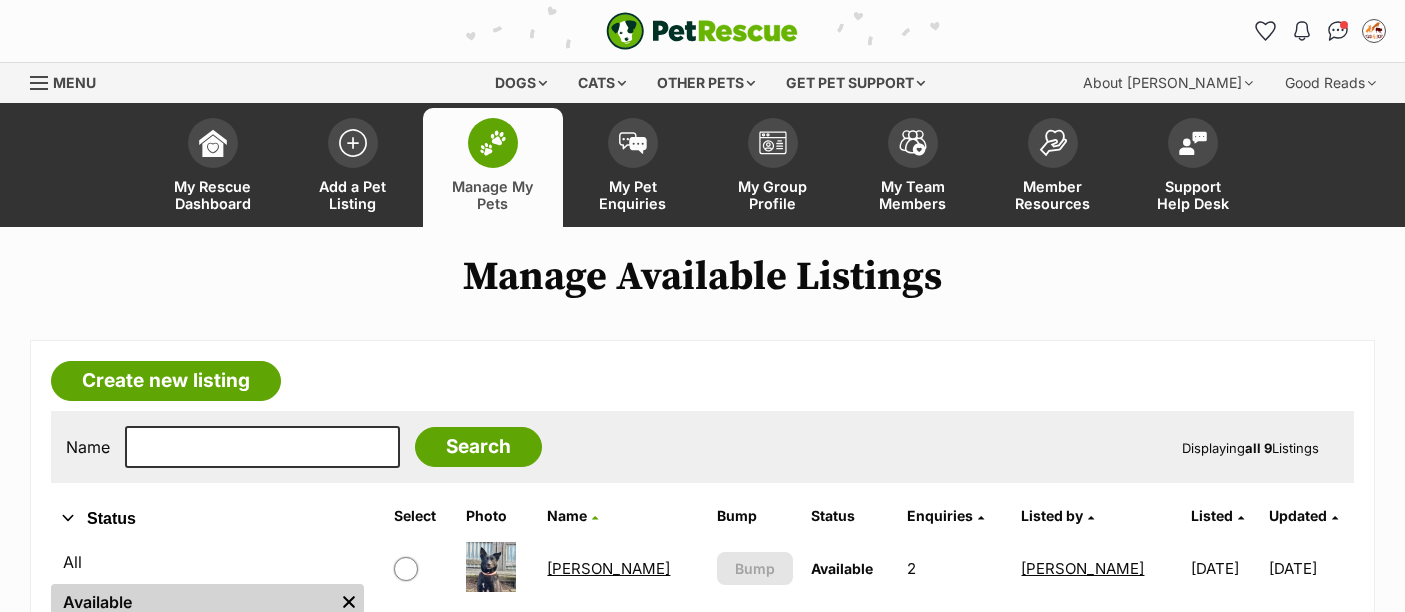 scroll, scrollTop: 544, scrollLeft: 0, axis: vertical 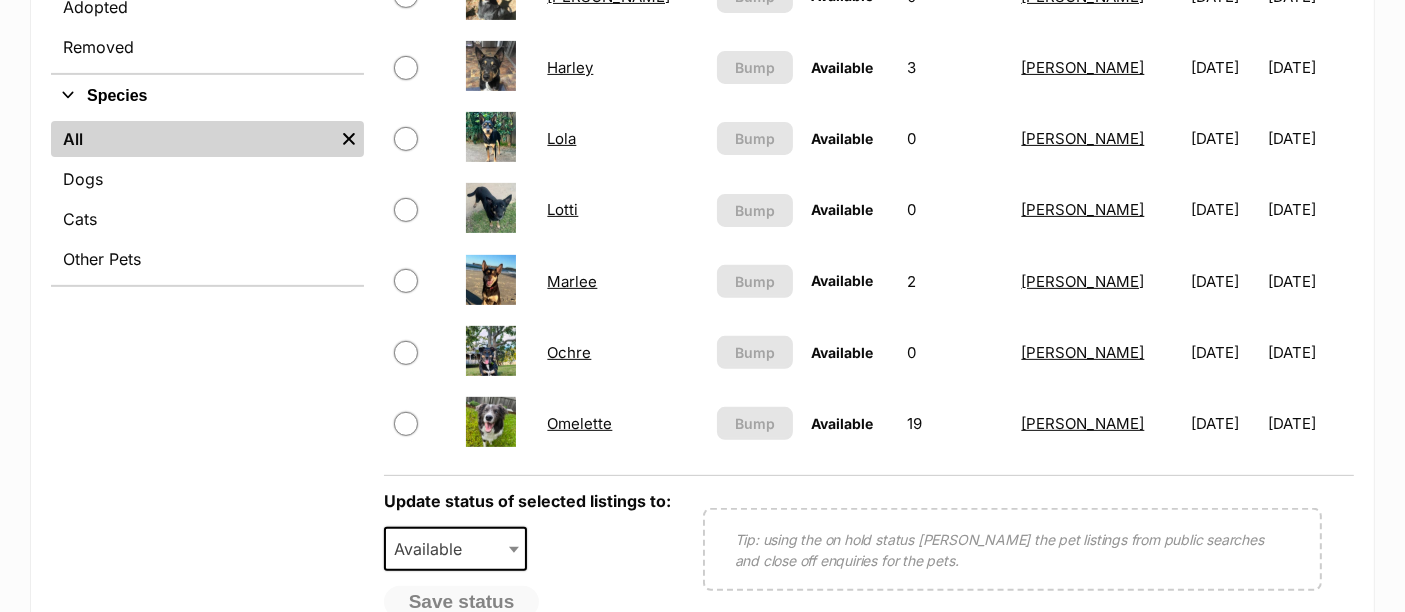 click at bounding box center (406, 424) 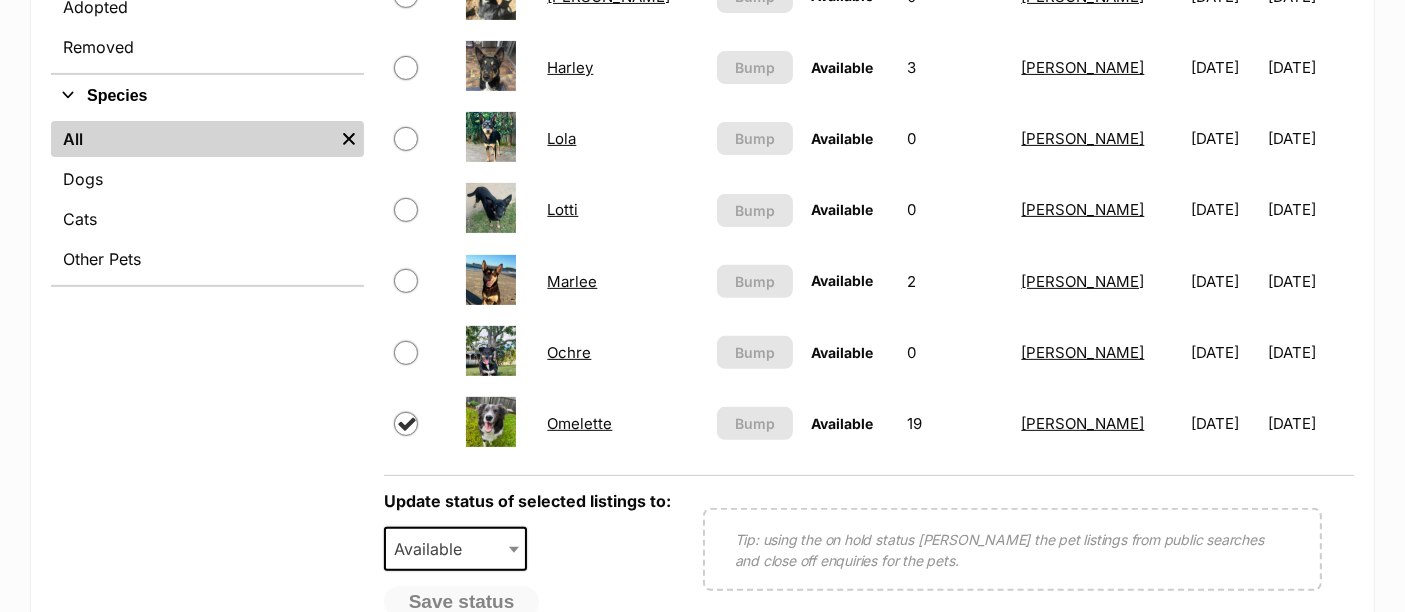checkbox on "true" 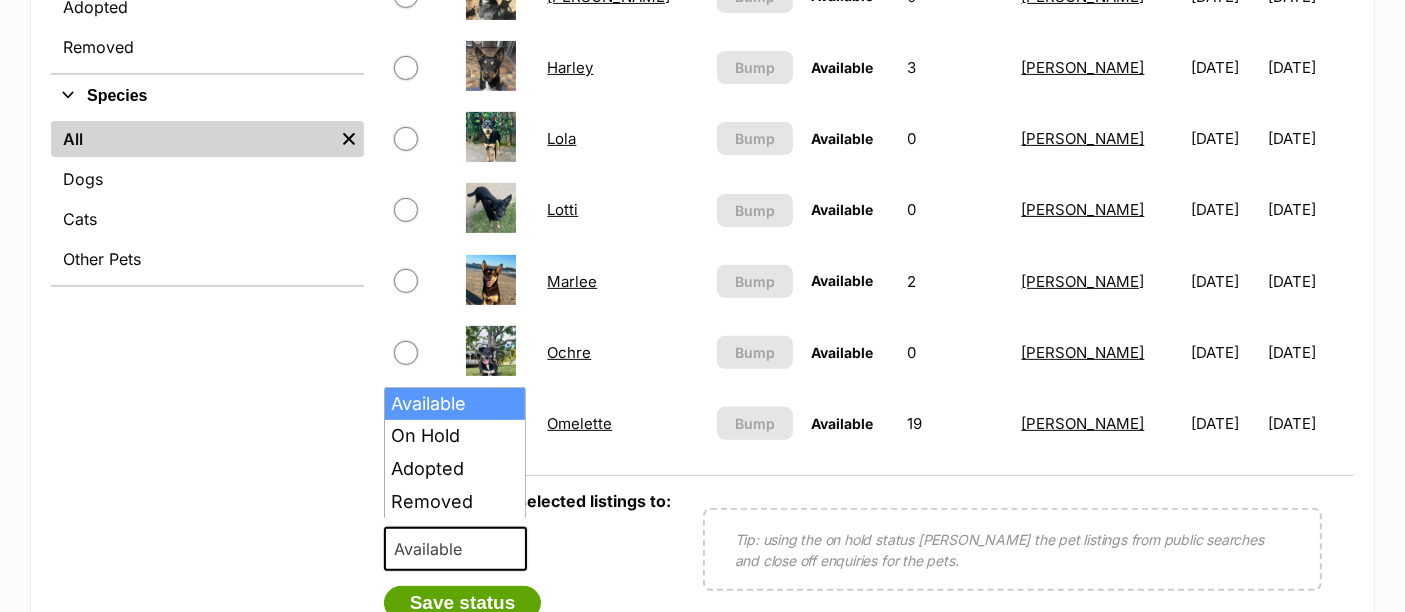 click on "Available" at bounding box center [434, 549] 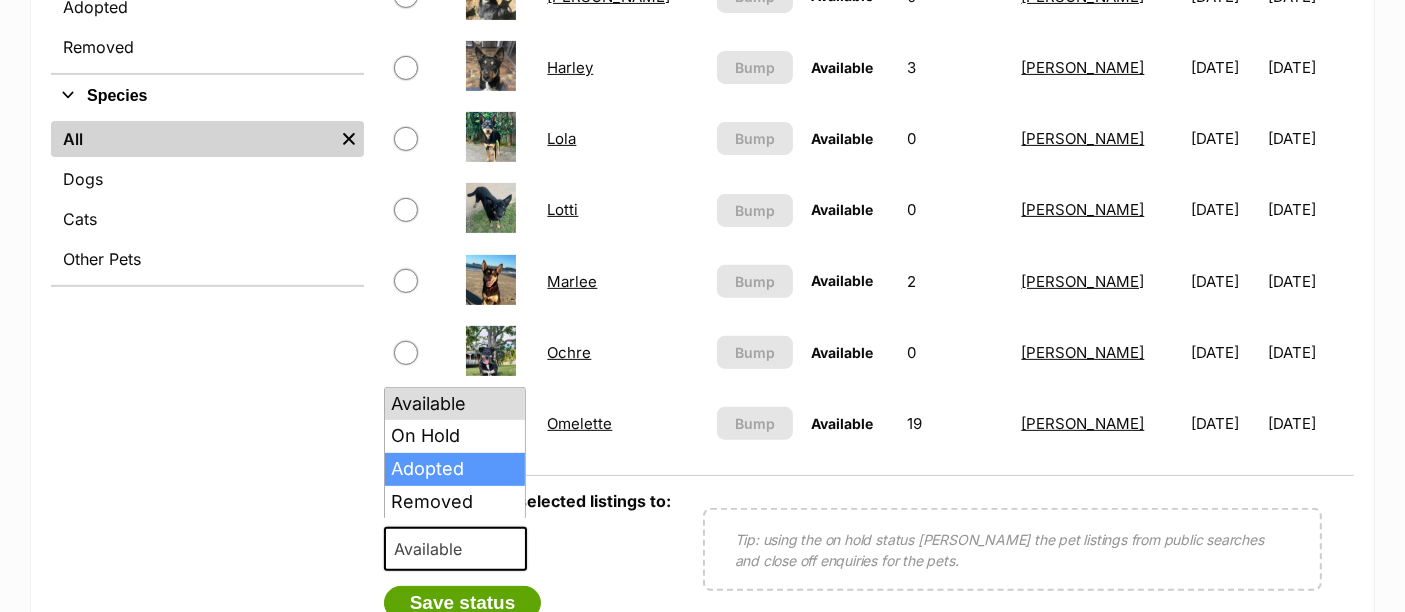 select on "rehomed" 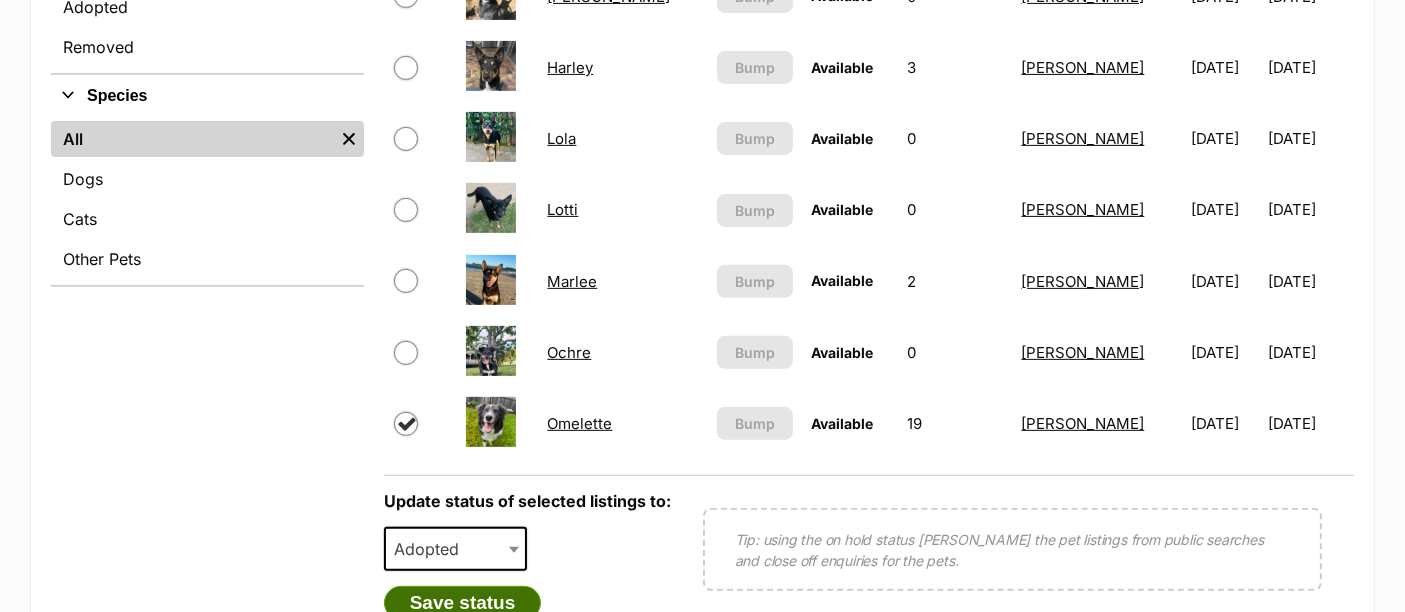 click on "Save status" at bounding box center (463, 603) 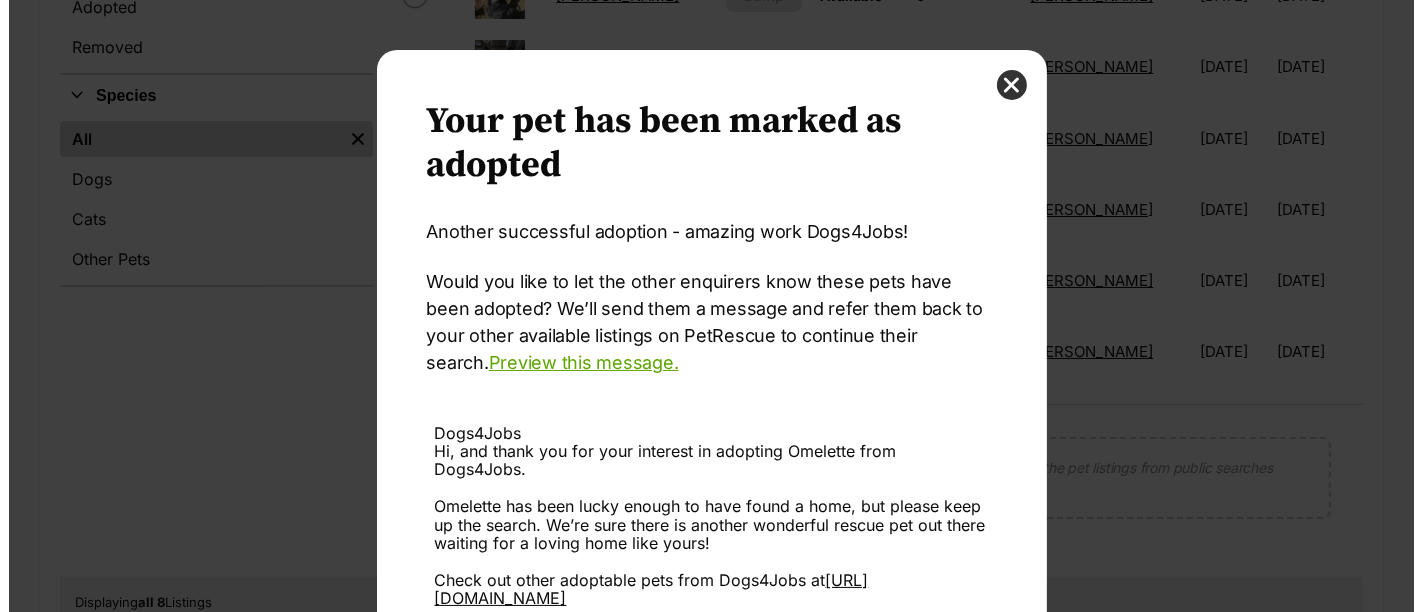 scroll, scrollTop: 0, scrollLeft: 0, axis: both 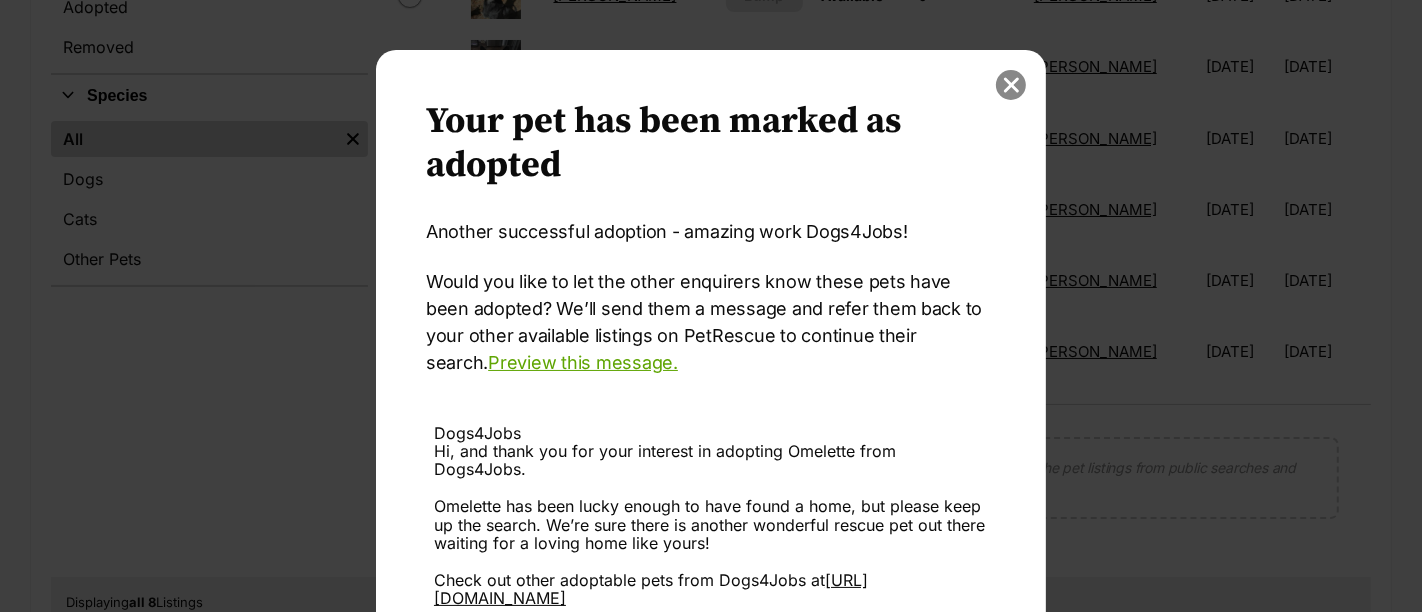 click at bounding box center (1011, 85) 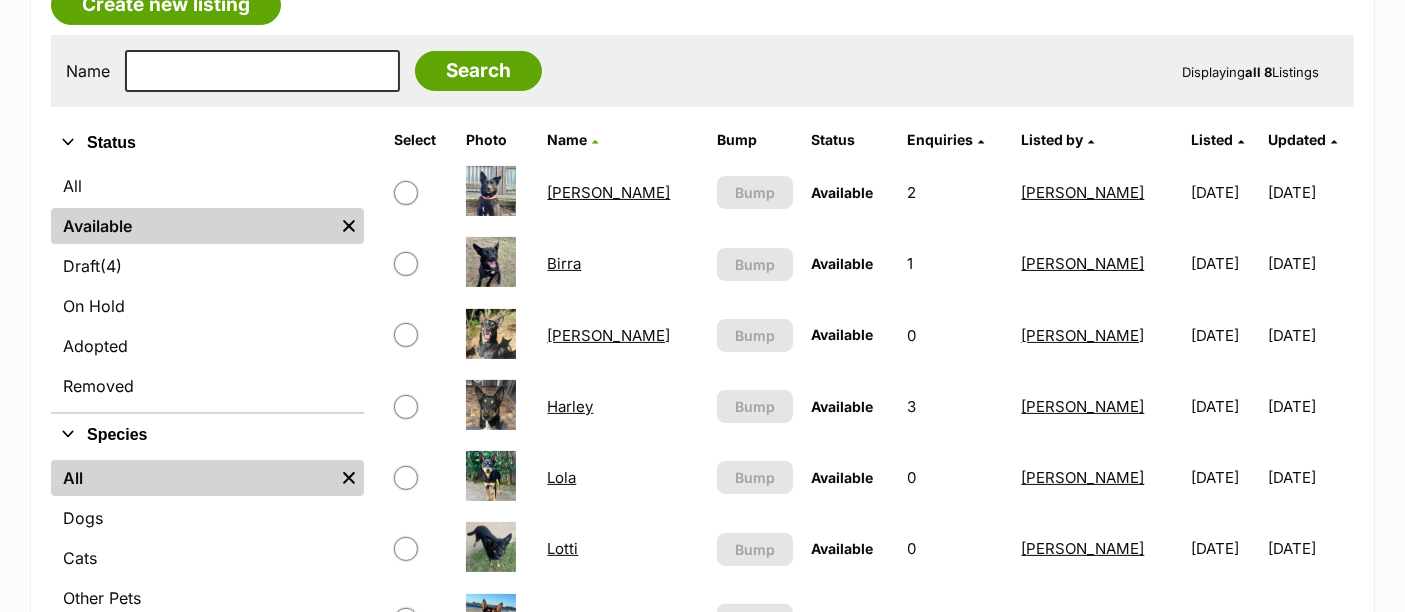scroll, scrollTop: 307, scrollLeft: 0, axis: vertical 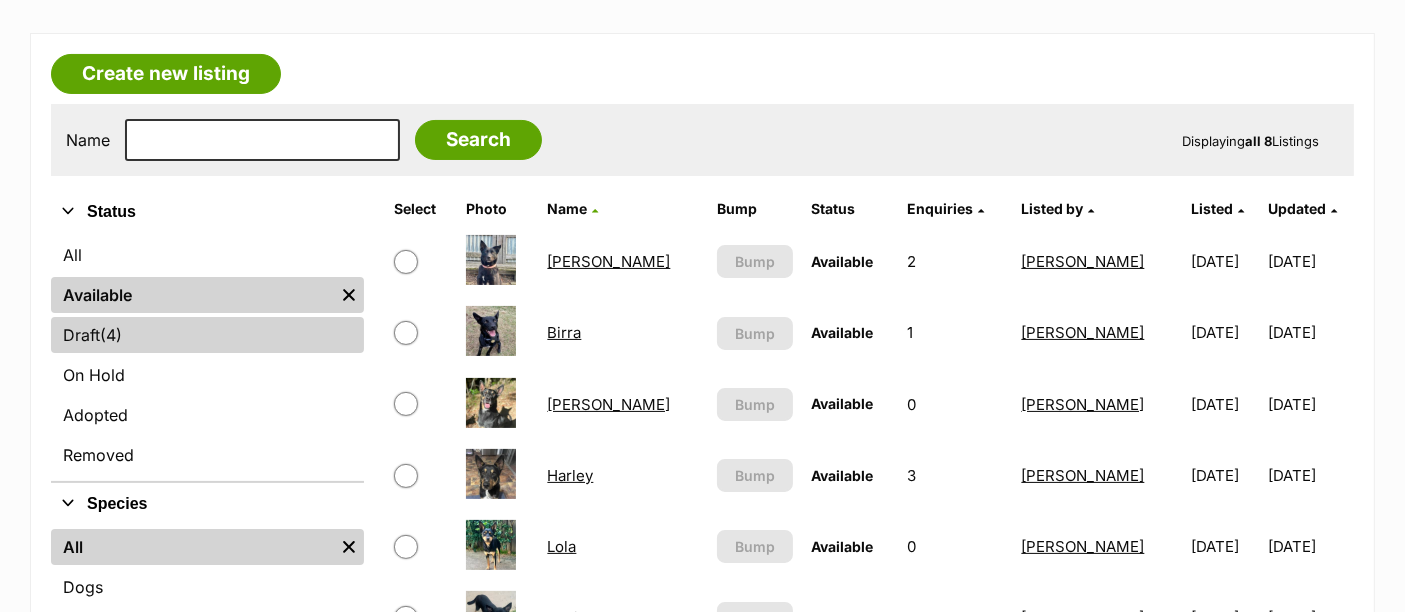 click on "Draft
(4)
Items" at bounding box center [207, 335] 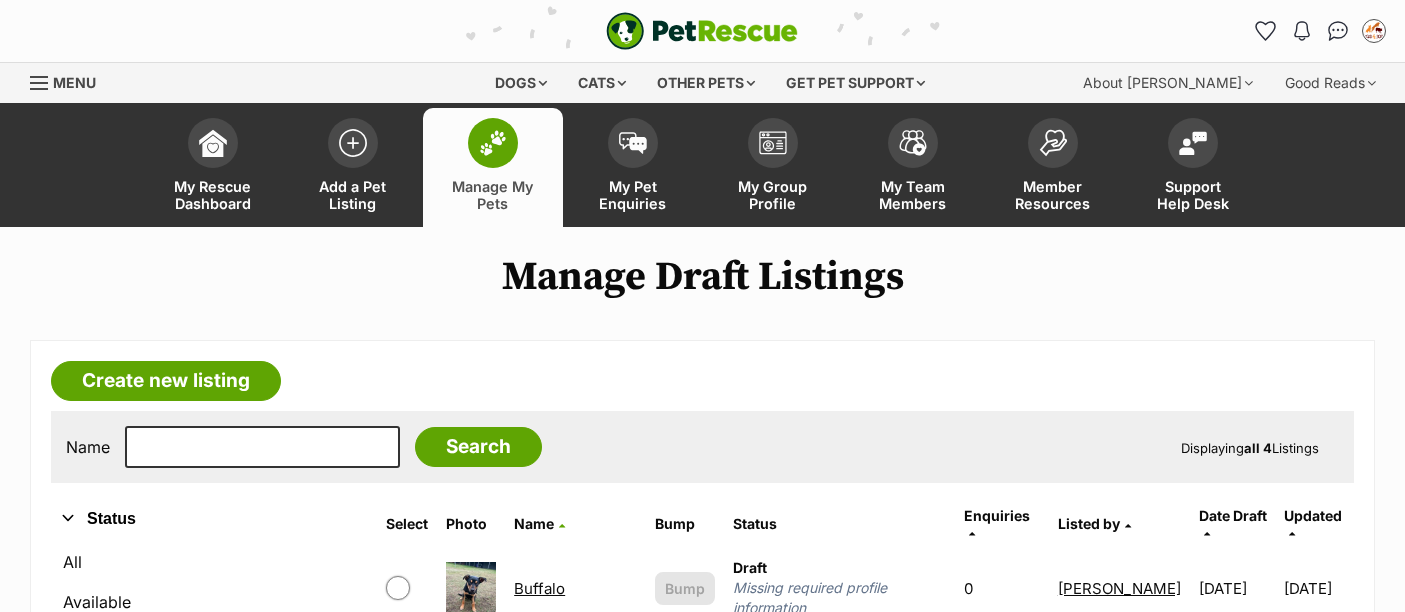 scroll, scrollTop: 393, scrollLeft: 0, axis: vertical 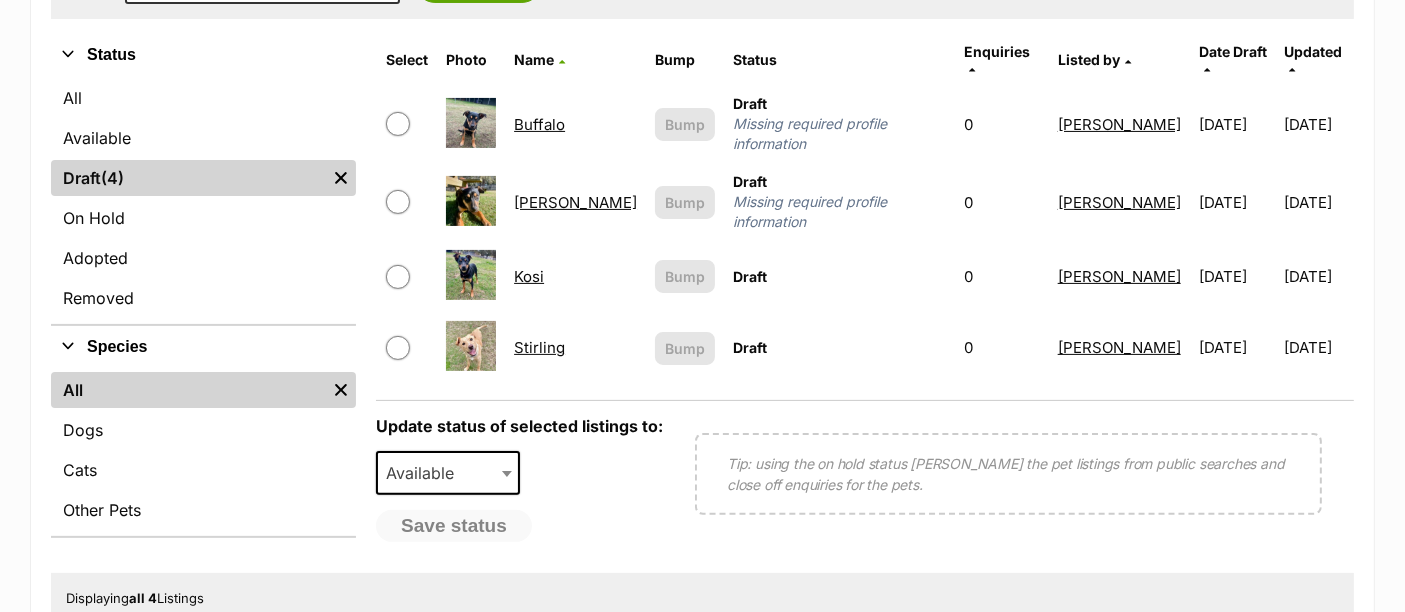 click on "Stirling" at bounding box center (539, 347) 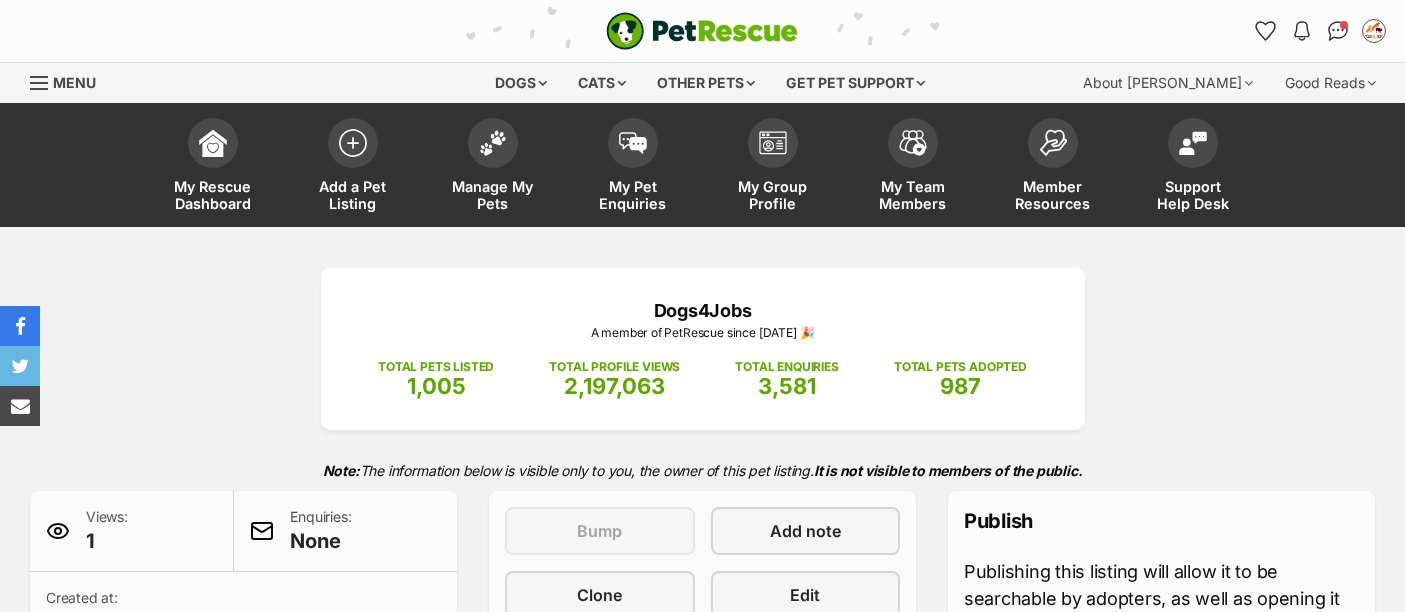 scroll, scrollTop: 261, scrollLeft: 0, axis: vertical 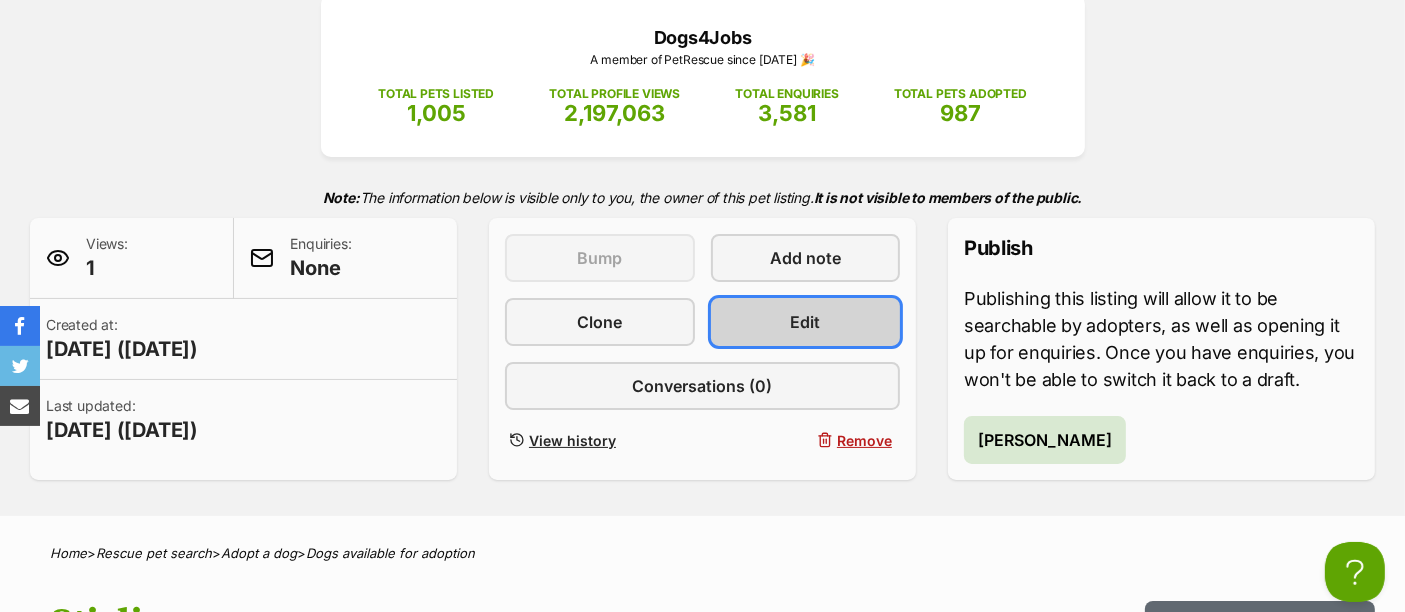 click on "Edit" at bounding box center (806, 322) 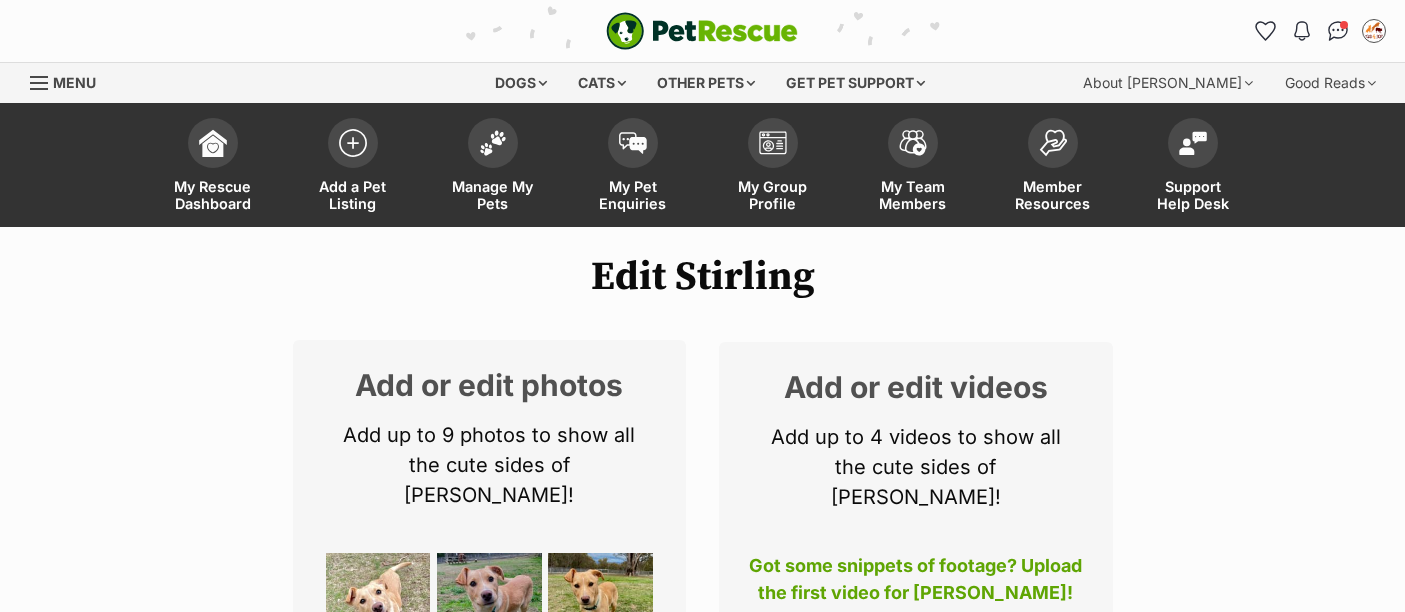 scroll, scrollTop: 0, scrollLeft: 0, axis: both 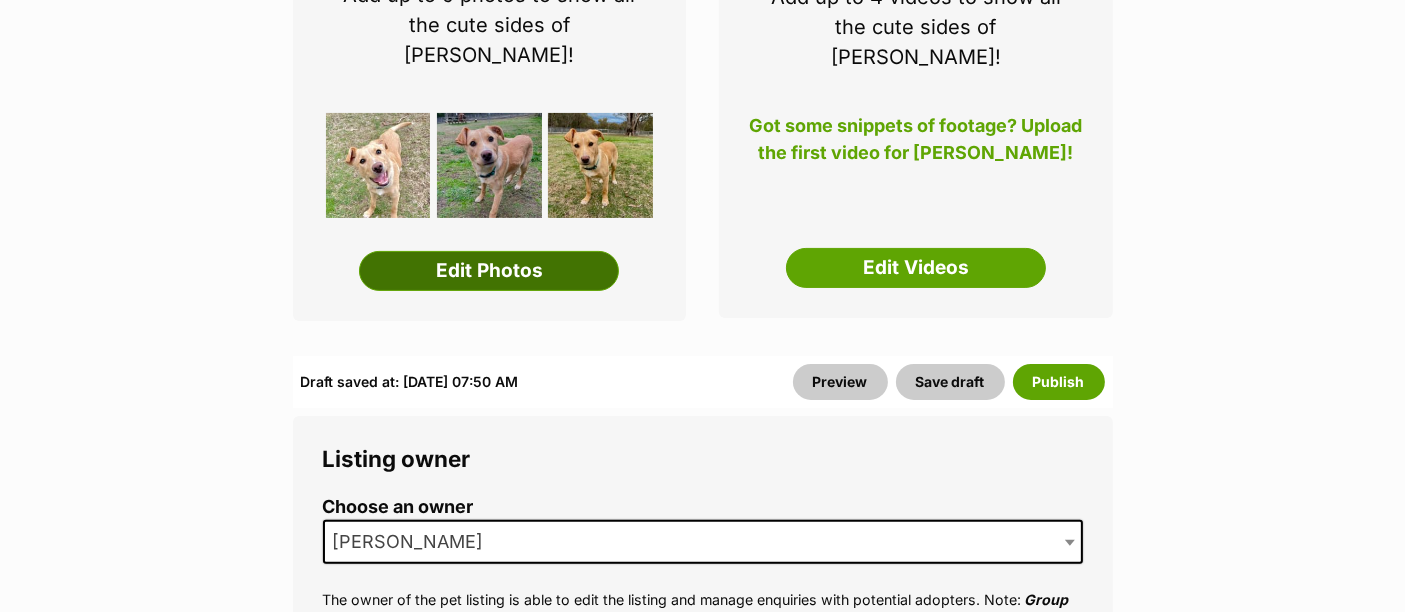 click on "Edit Photos" at bounding box center [489, 271] 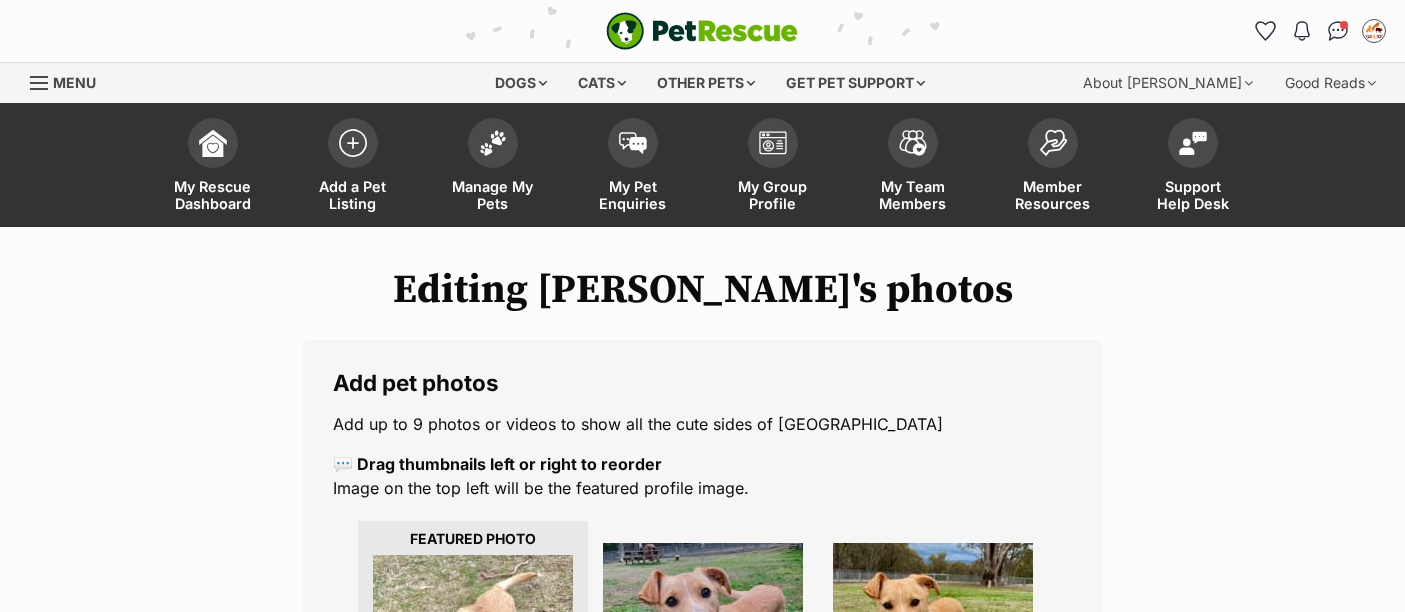 scroll, scrollTop: 211, scrollLeft: 0, axis: vertical 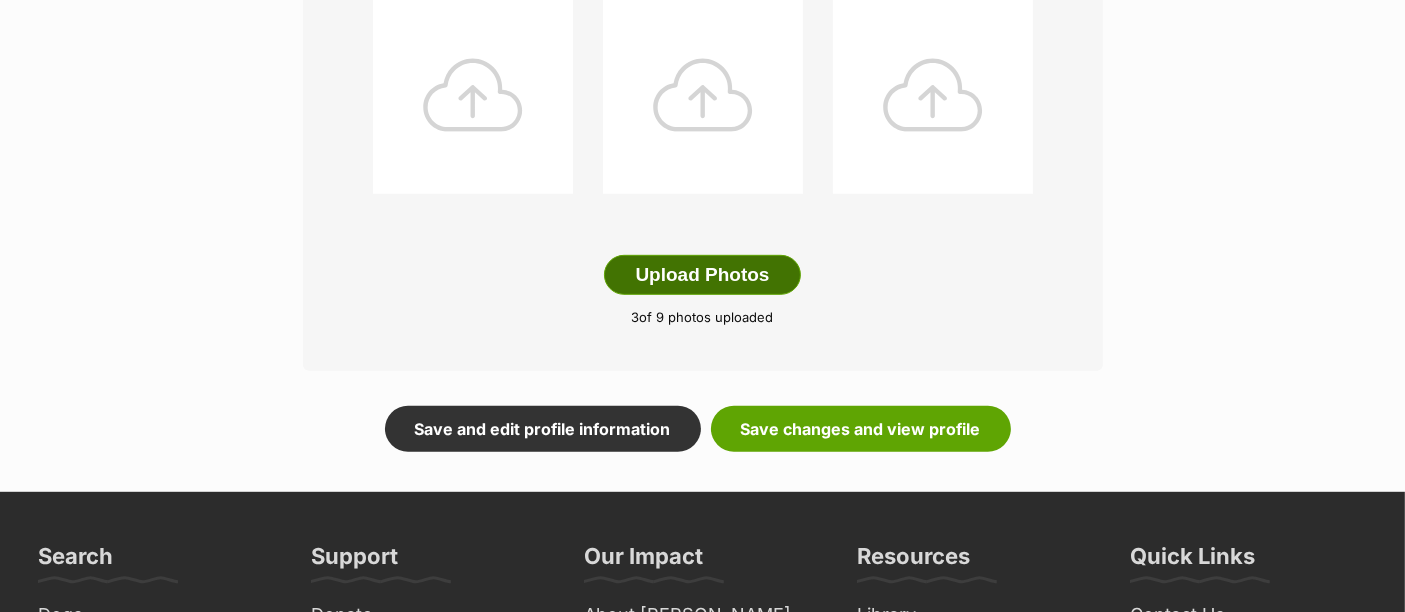 click on "Upload Photos" at bounding box center (702, 275) 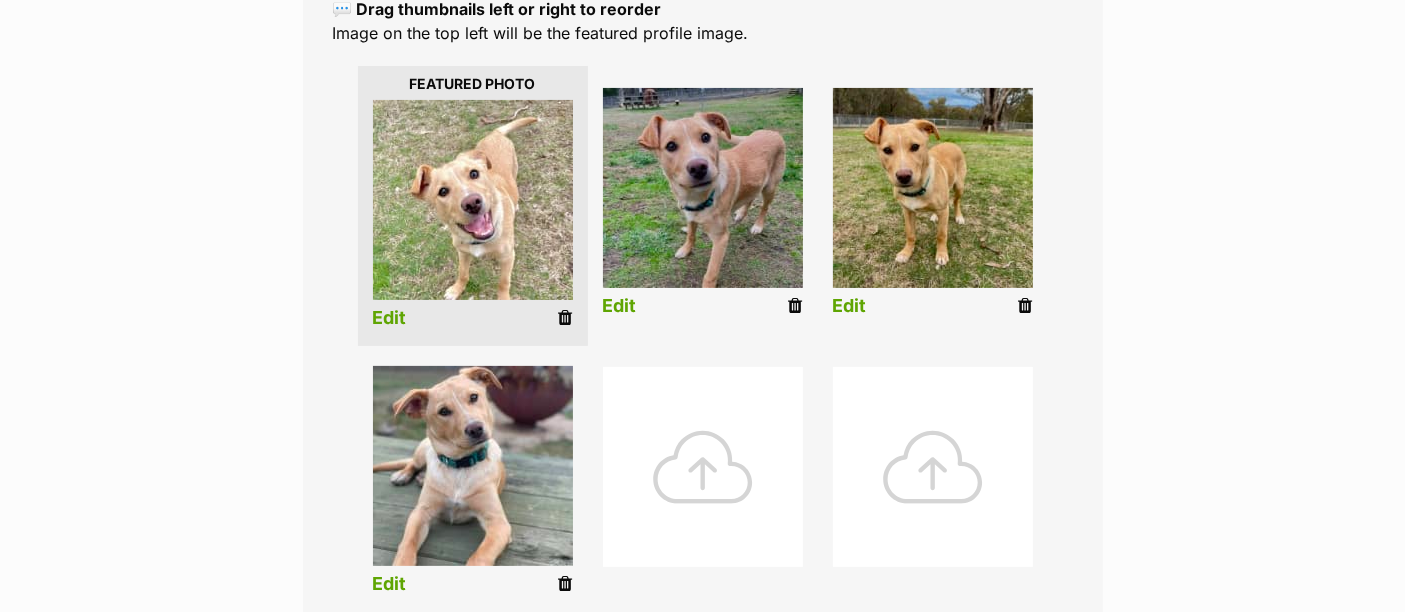 scroll, scrollTop: 454, scrollLeft: 0, axis: vertical 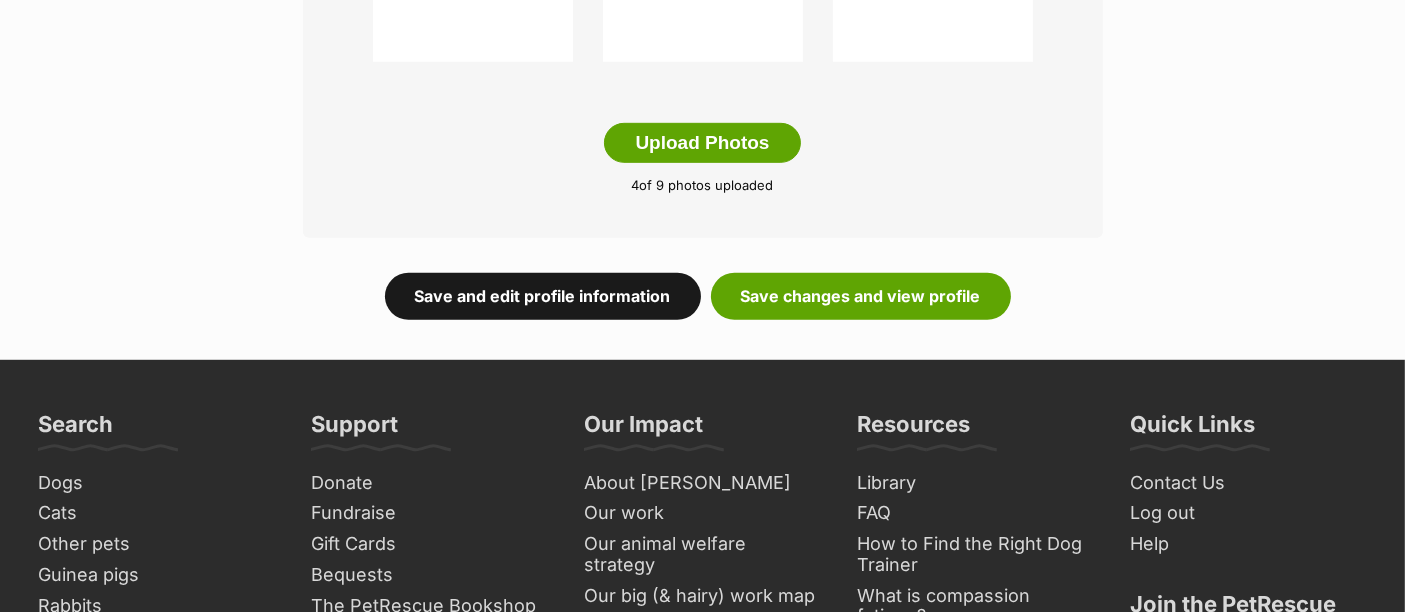 click on "Save and edit profile information" at bounding box center (543, 296) 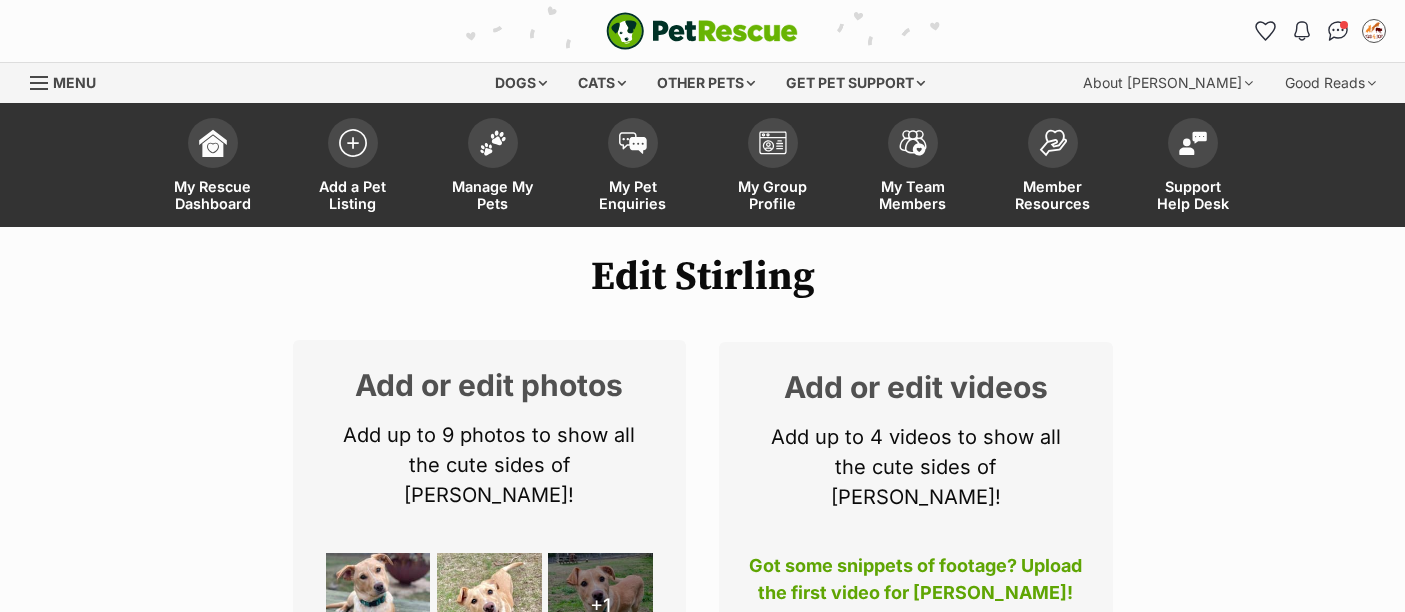scroll, scrollTop: 0, scrollLeft: 0, axis: both 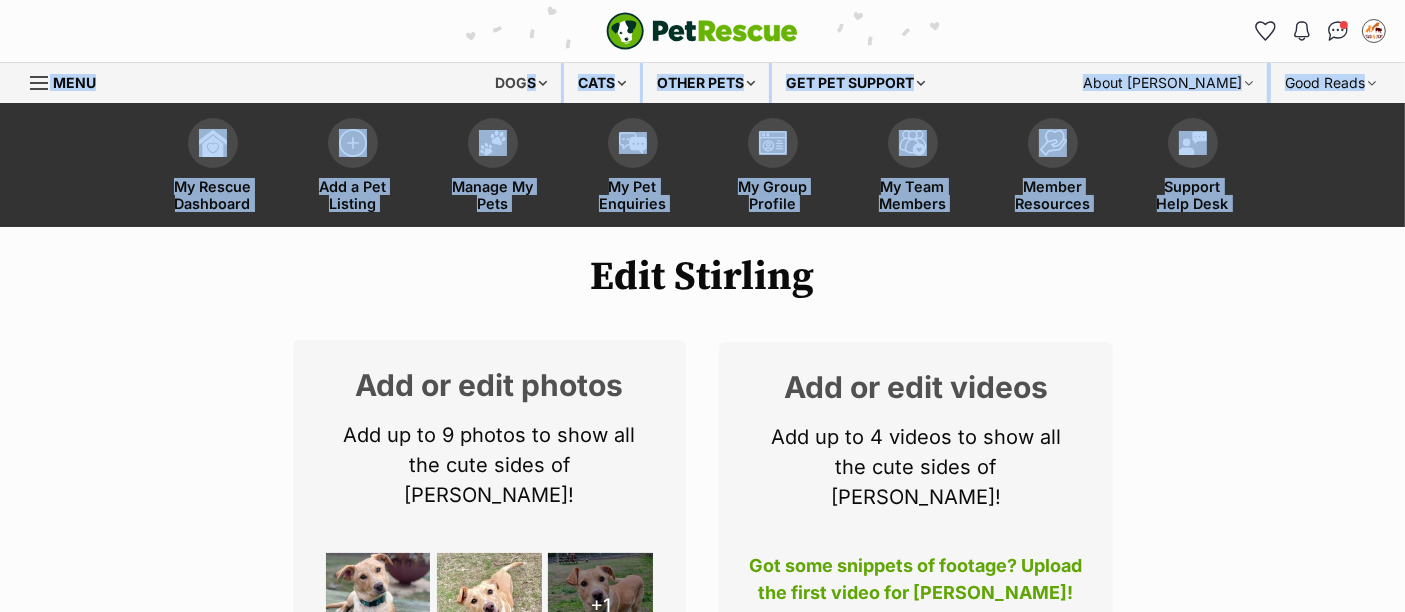 drag, startPoint x: 574, startPoint y: 292, endPoint x: 514, endPoint y: -20, distance: 317.71686 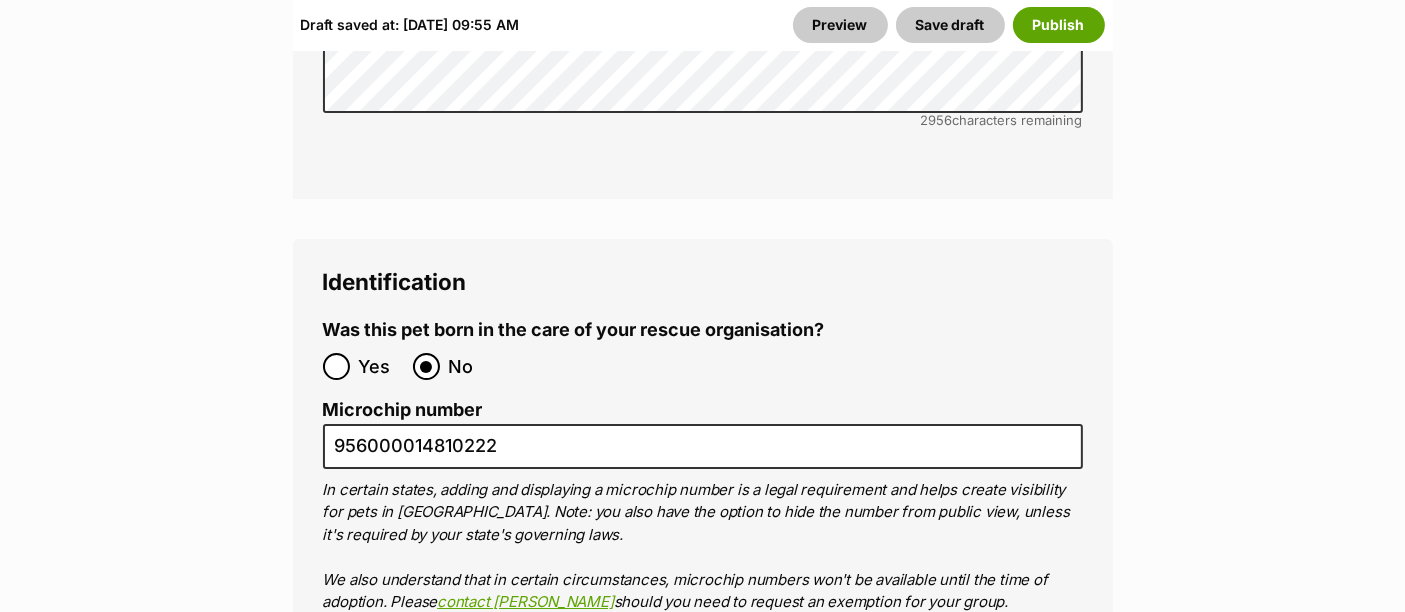 scroll, scrollTop: 6746, scrollLeft: 0, axis: vertical 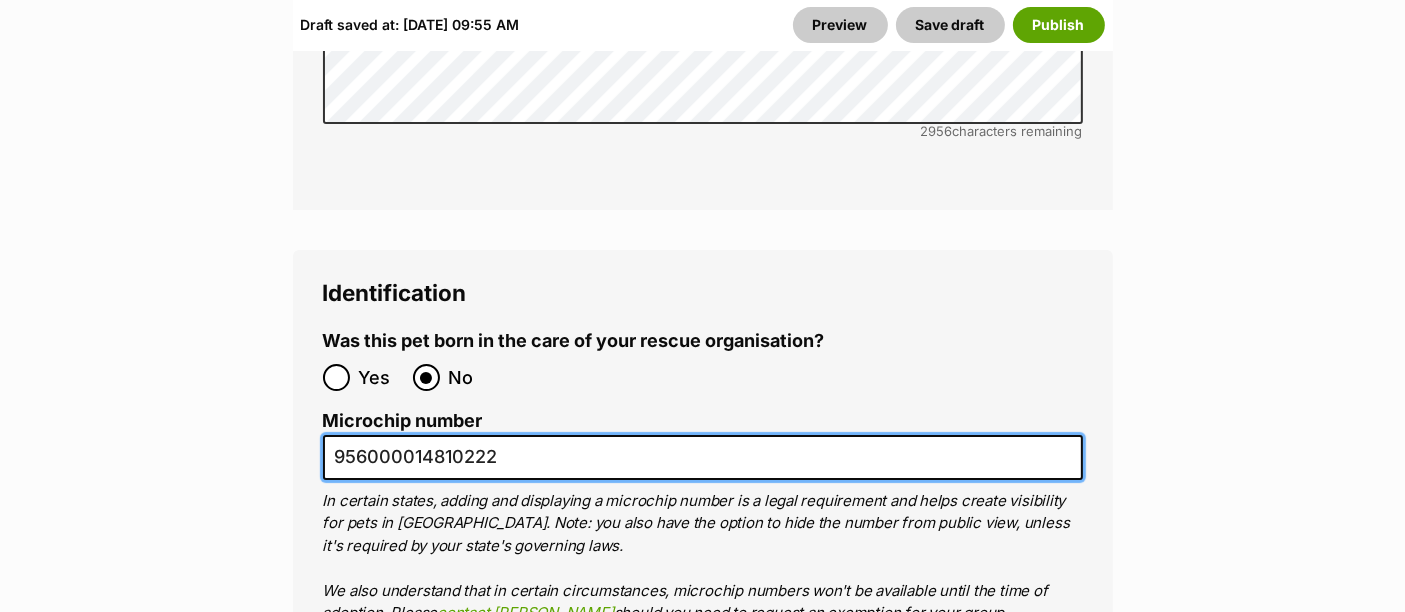 click on "956000014810222" at bounding box center (703, 457) 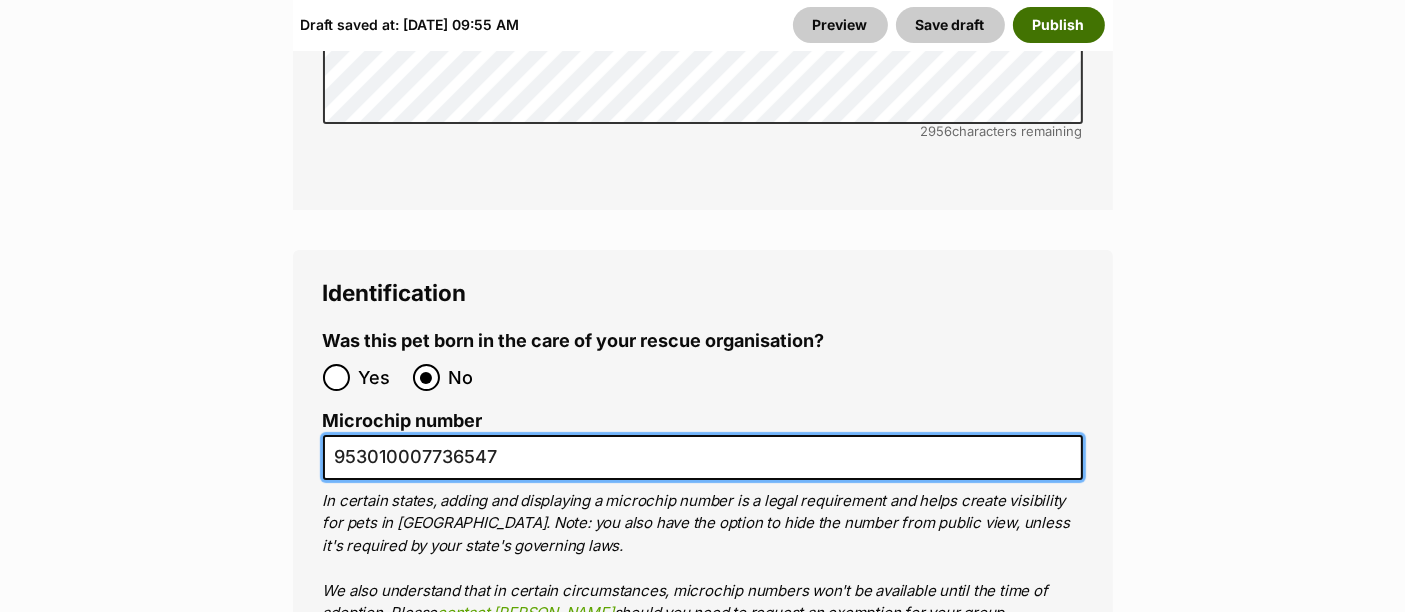 type on "953010007736547" 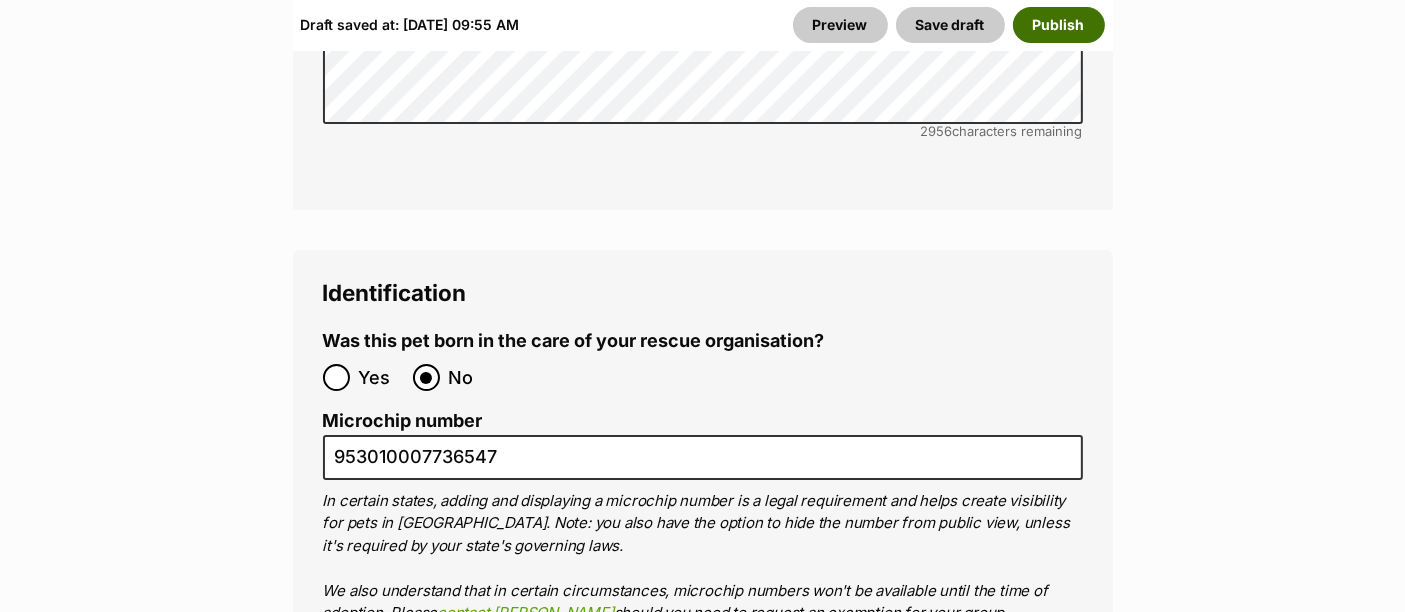 click on "Publish" at bounding box center [1059, 25] 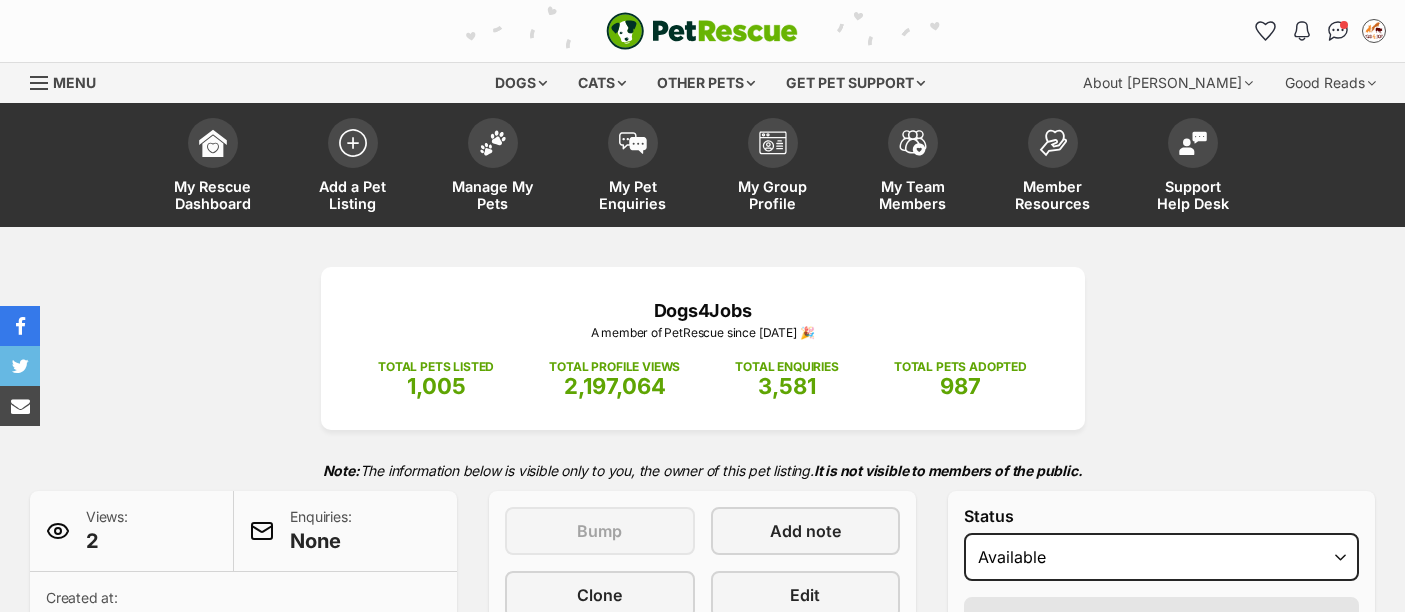 scroll, scrollTop: 0, scrollLeft: 0, axis: both 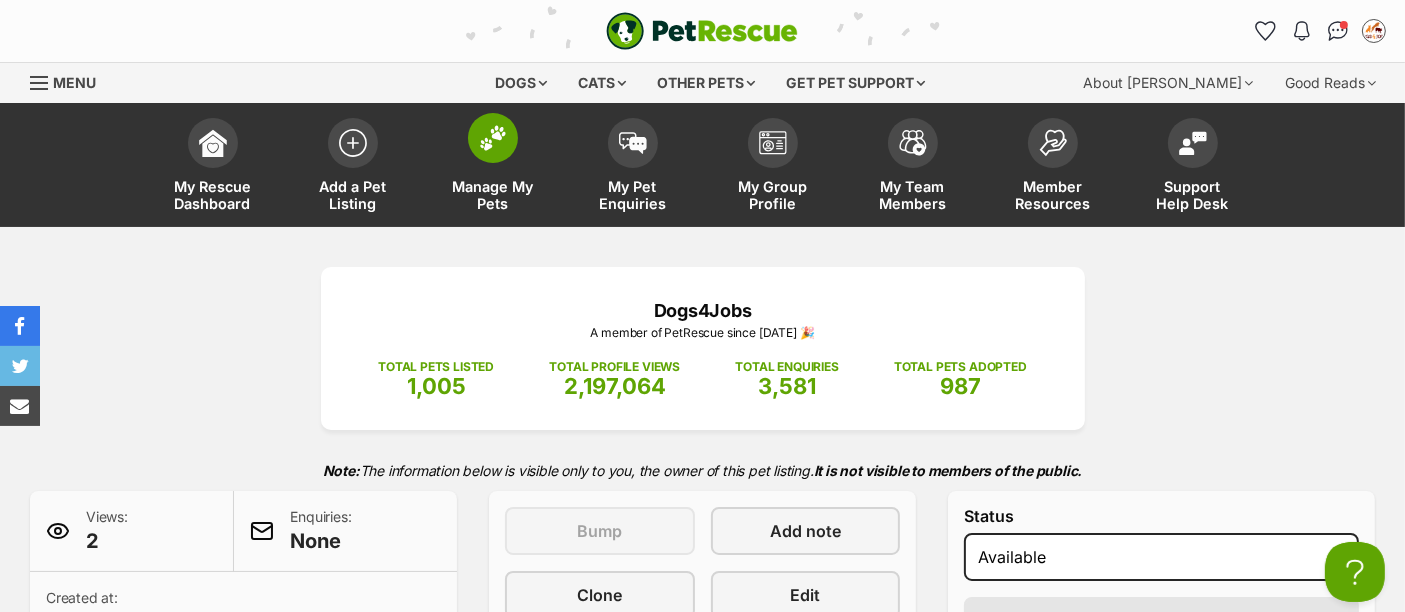 click at bounding box center [493, 138] 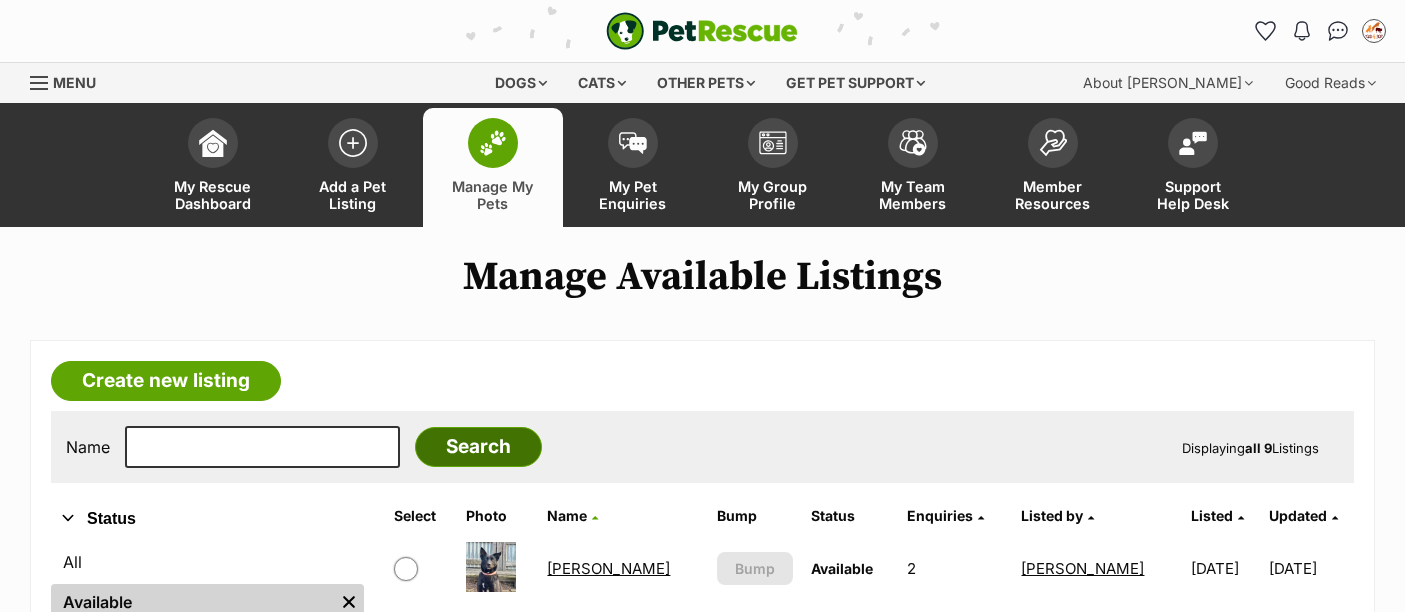 scroll, scrollTop: 0, scrollLeft: 0, axis: both 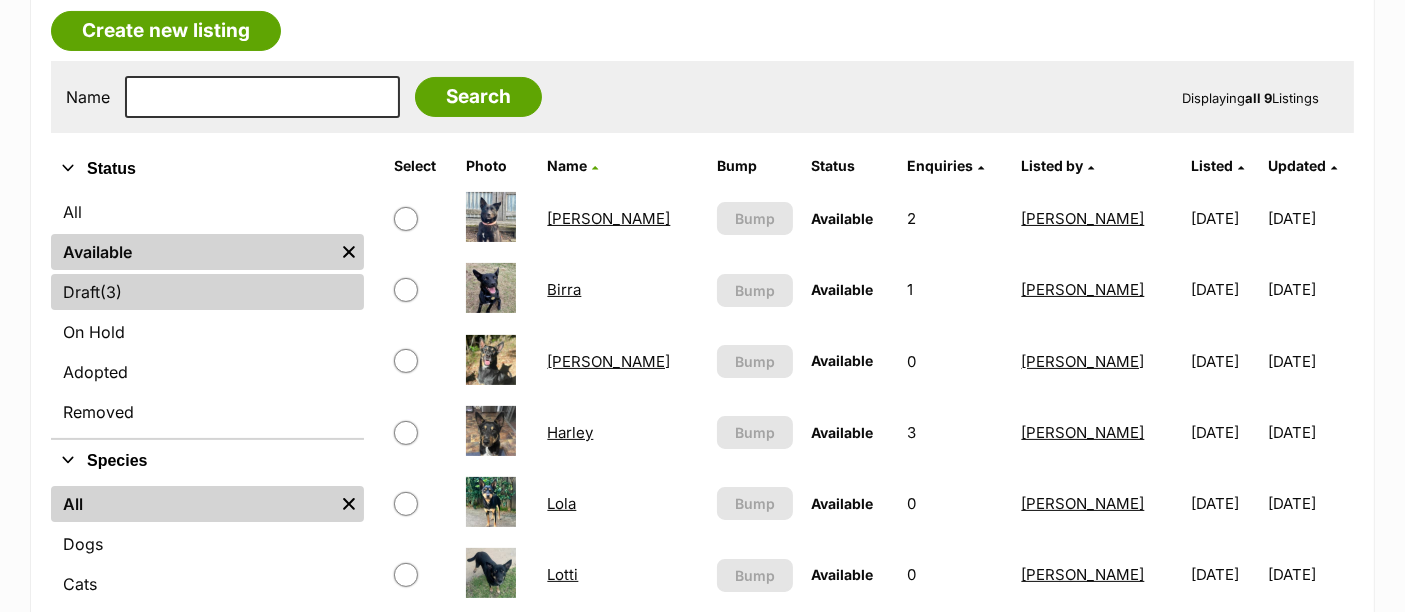 click on "Draft
(3)
Items" at bounding box center (207, 292) 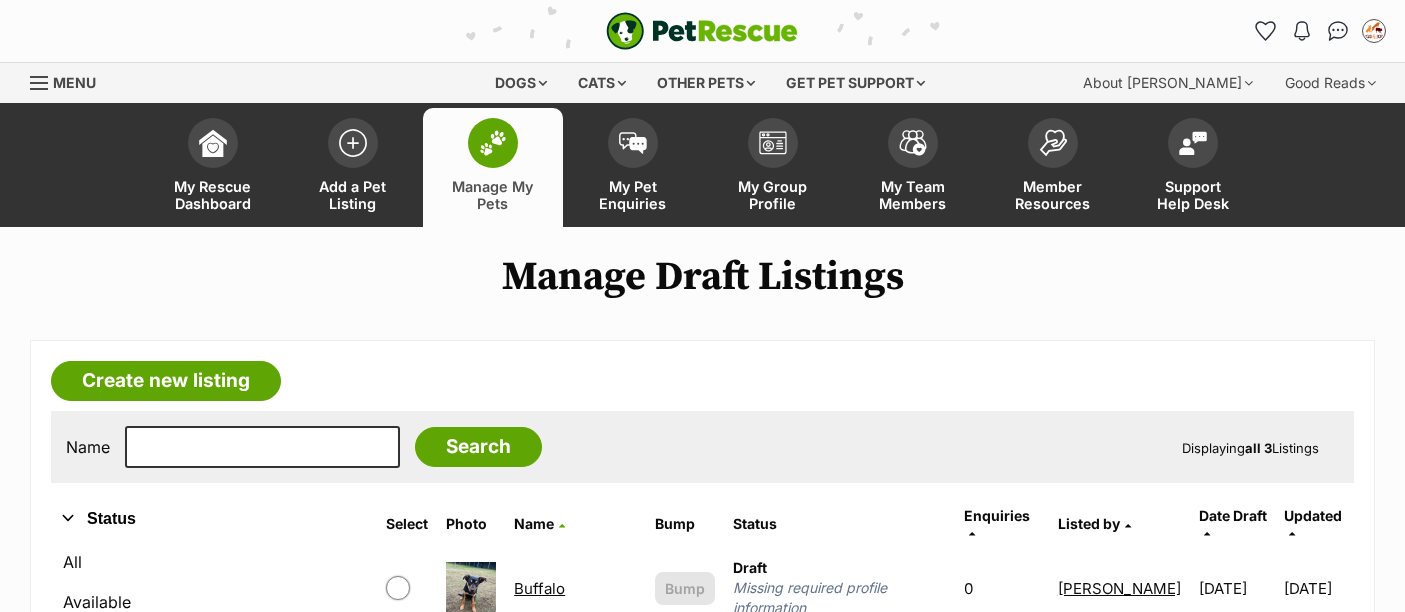 scroll, scrollTop: 637, scrollLeft: 0, axis: vertical 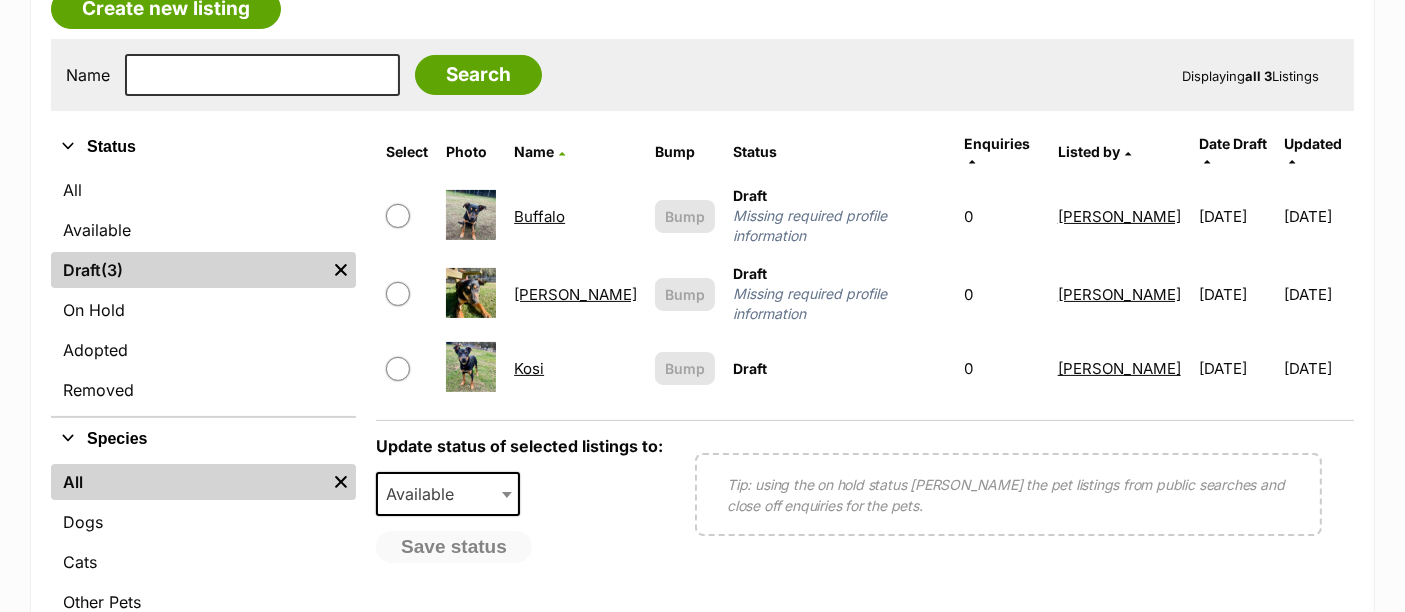 click on "Kosi" at bounding box center [529, 368] 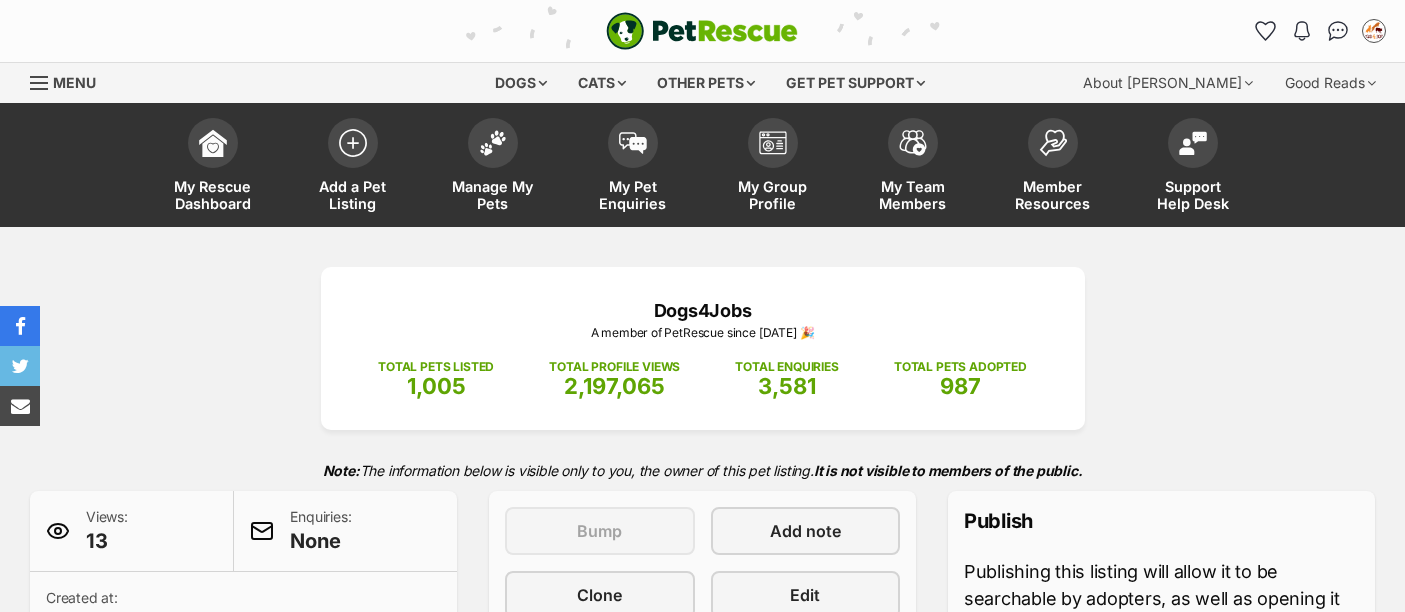 scroll, scrollTop: 288, scrollLeft: 0, axis: vertical 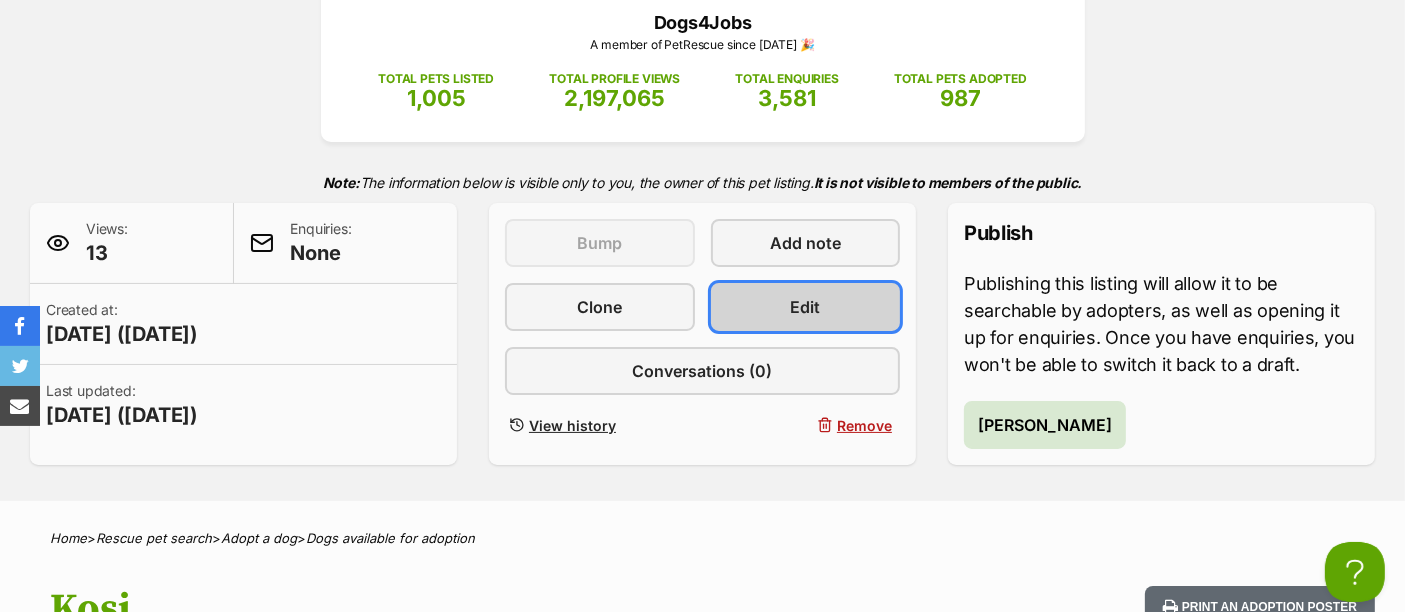 click on "Edit" at bounding box center (806, 307) 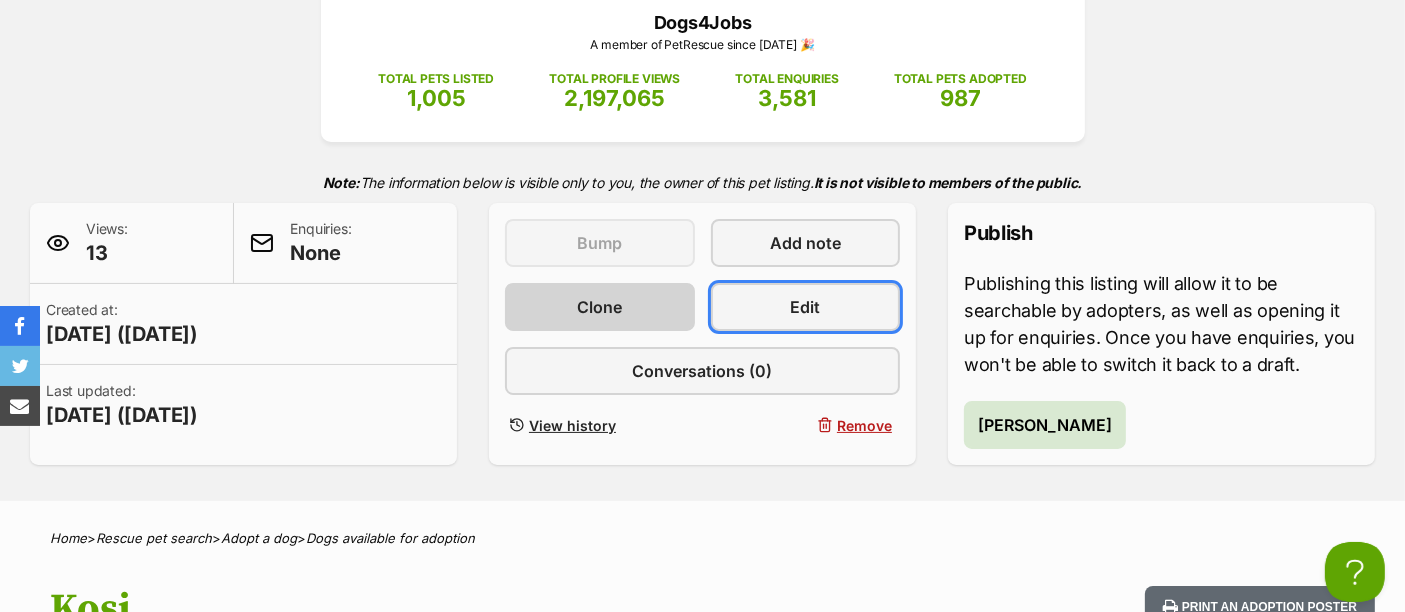 scroll, scrollTop: 0, scrollLeft: 0, axis: both 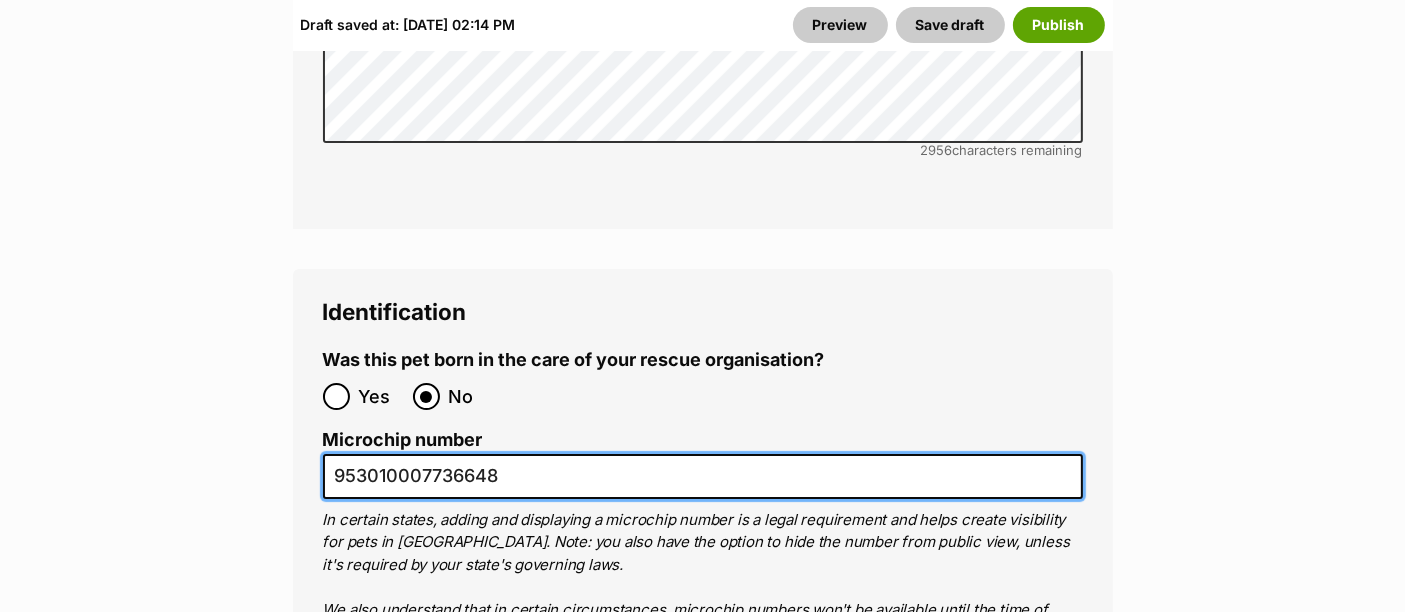 click on "953010007736648" at bounding box center [703, 476] 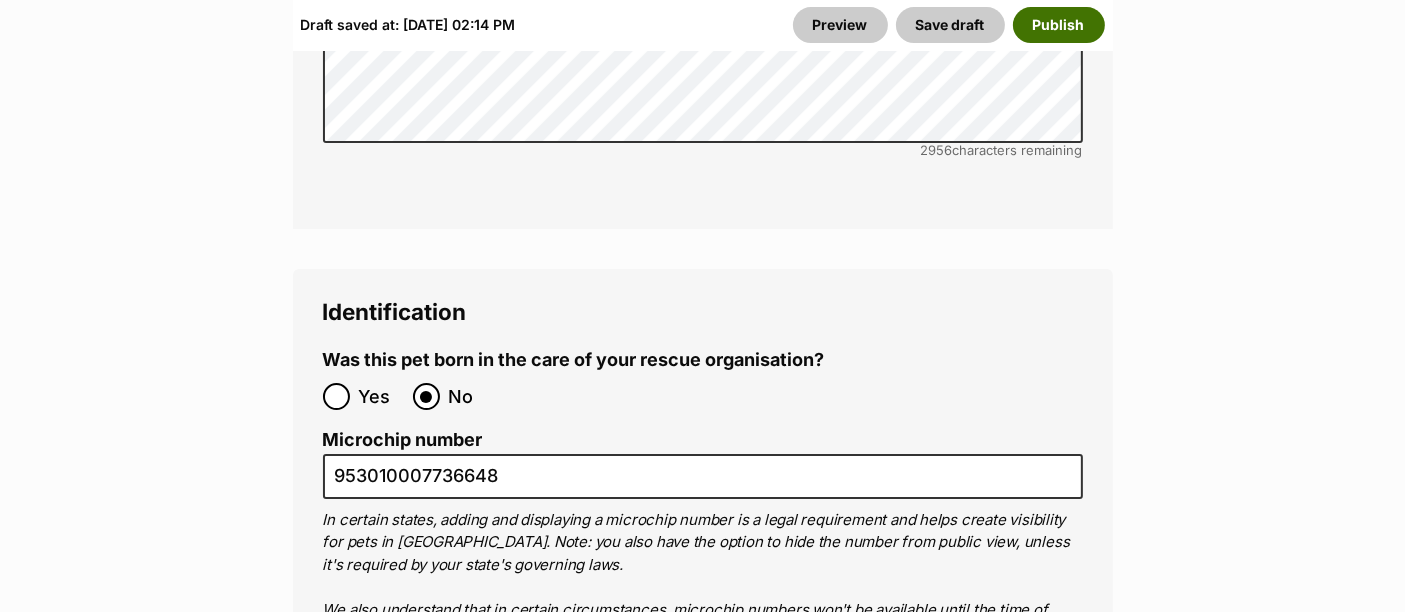 click on "Publish" at bounding box center (1059, 25) 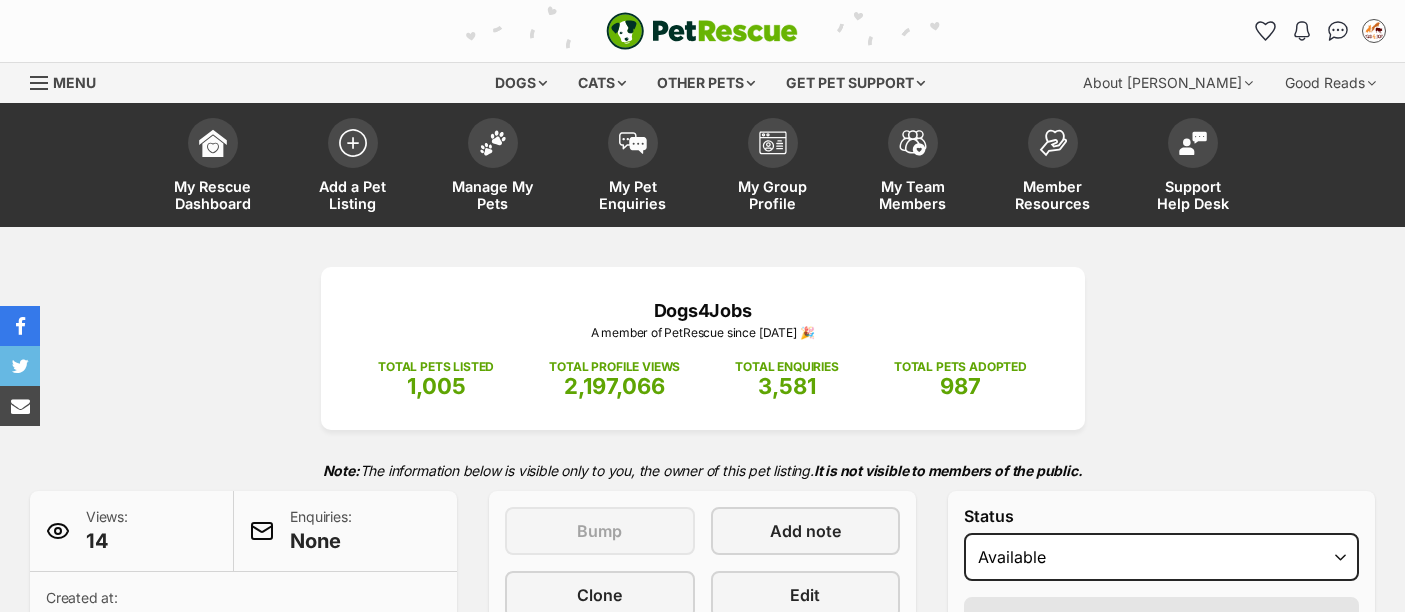 scroll, scrollTop: 0, scrollLeft: 0, axis: both 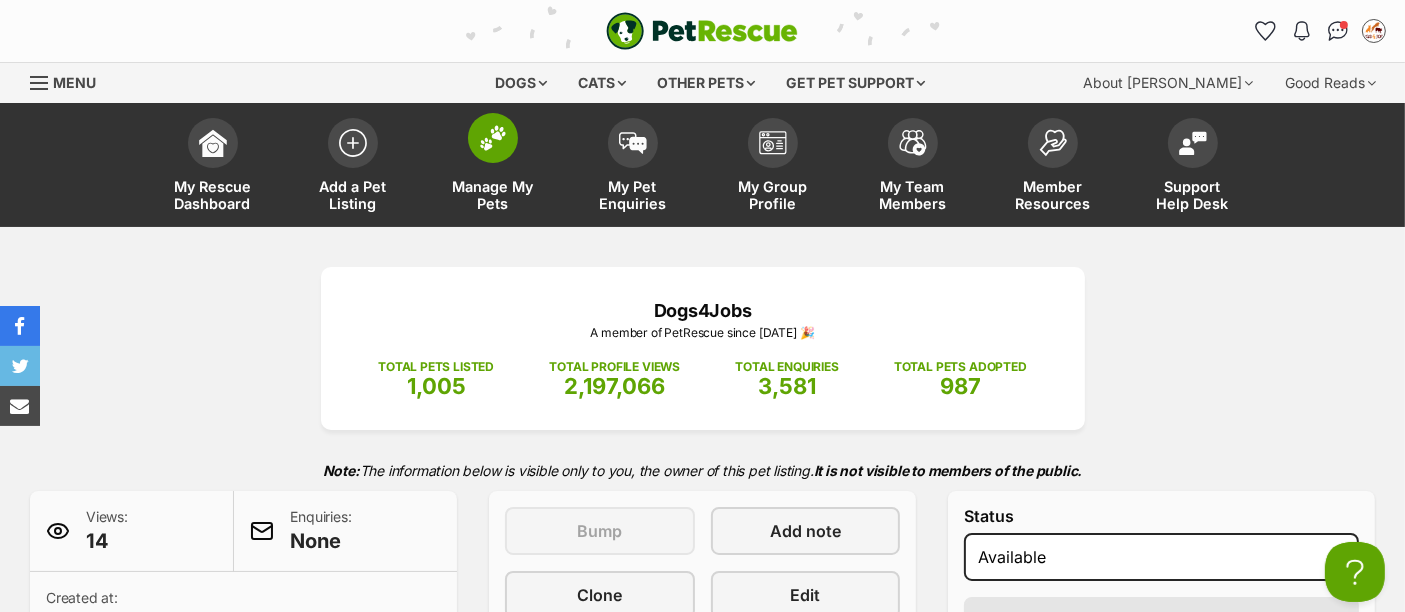 click on "Manage My Pets" at bounding box center [493, 167] 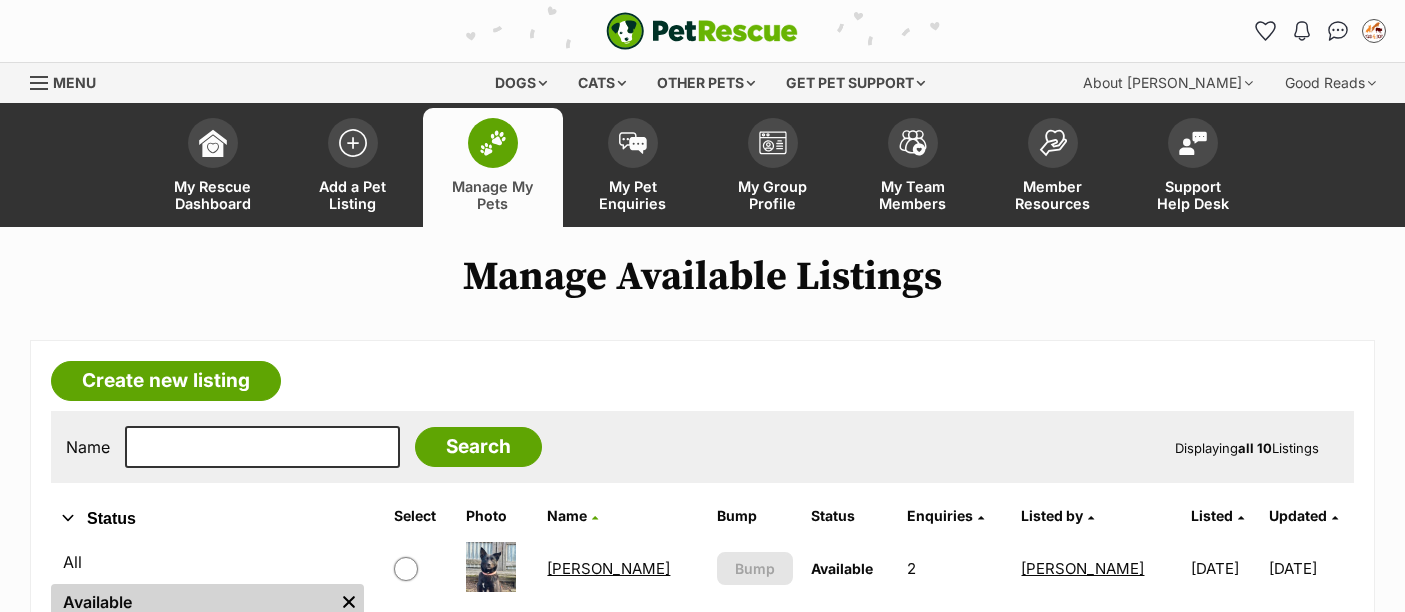 scroll, scrollTop: 0, scrollLeft: 0, axis: both 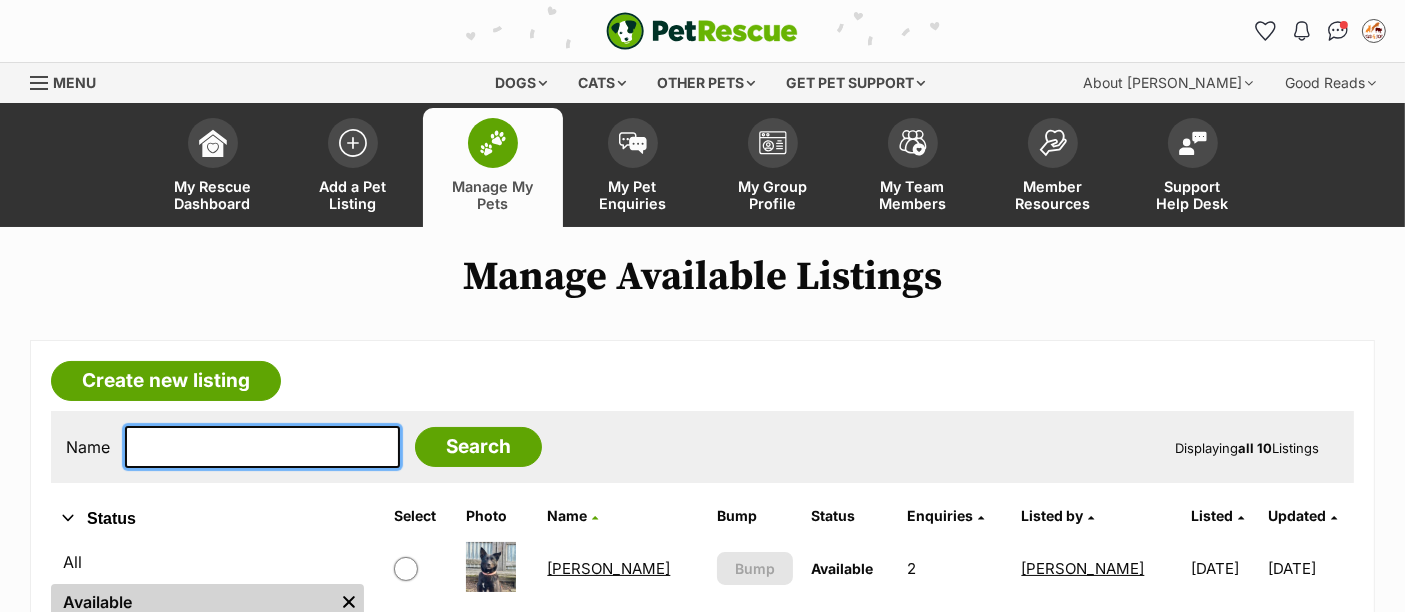 click at bounding box center (262, 447) 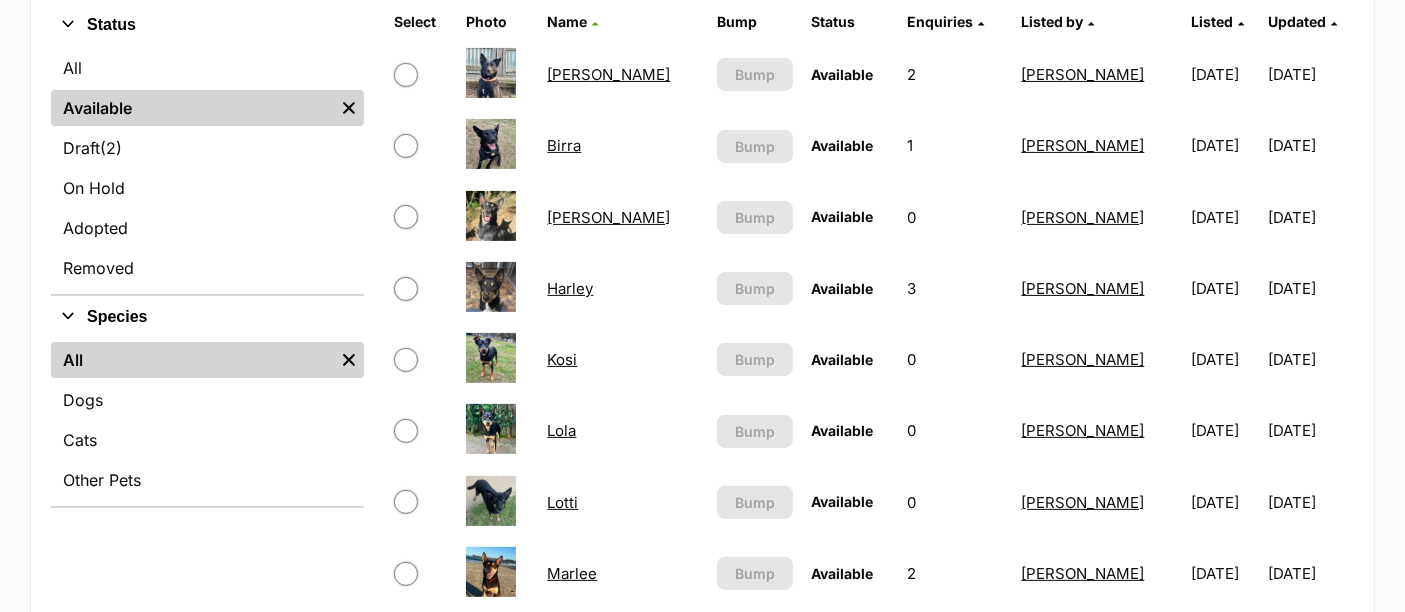 scroll, scrollTop: 493, scrollLeft: 0, axis: vertical 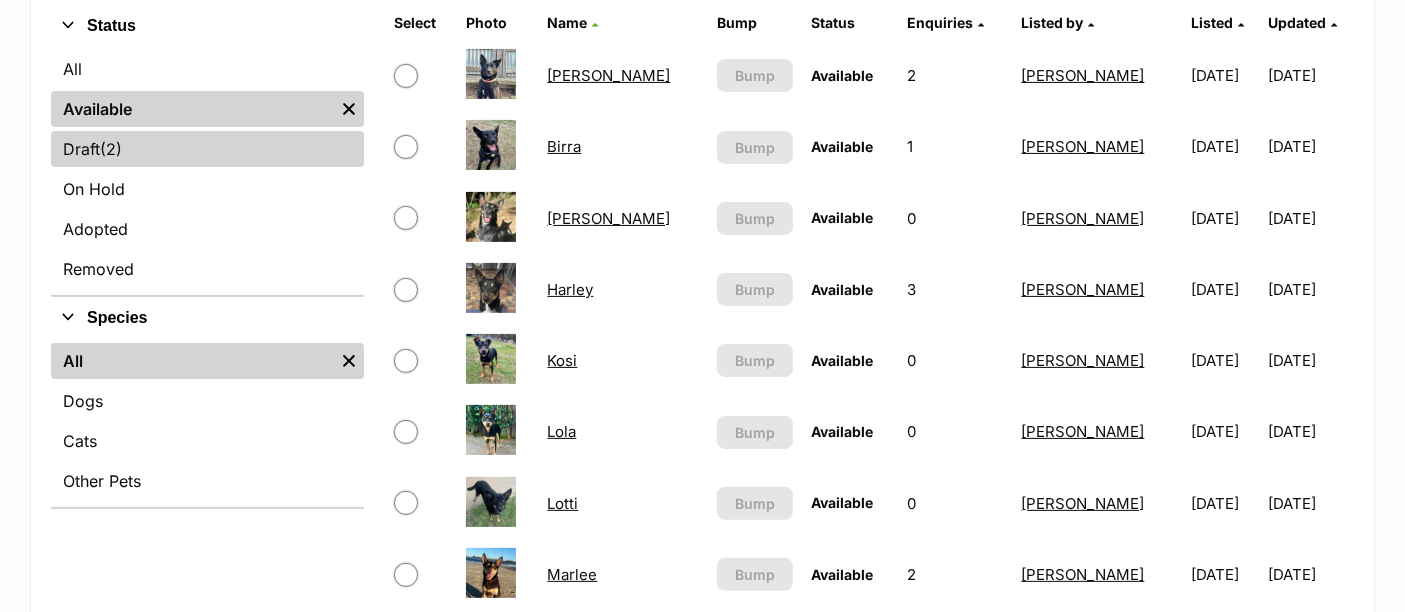 click on "Draft
(2)
Items" at bounding box center [207, 149] 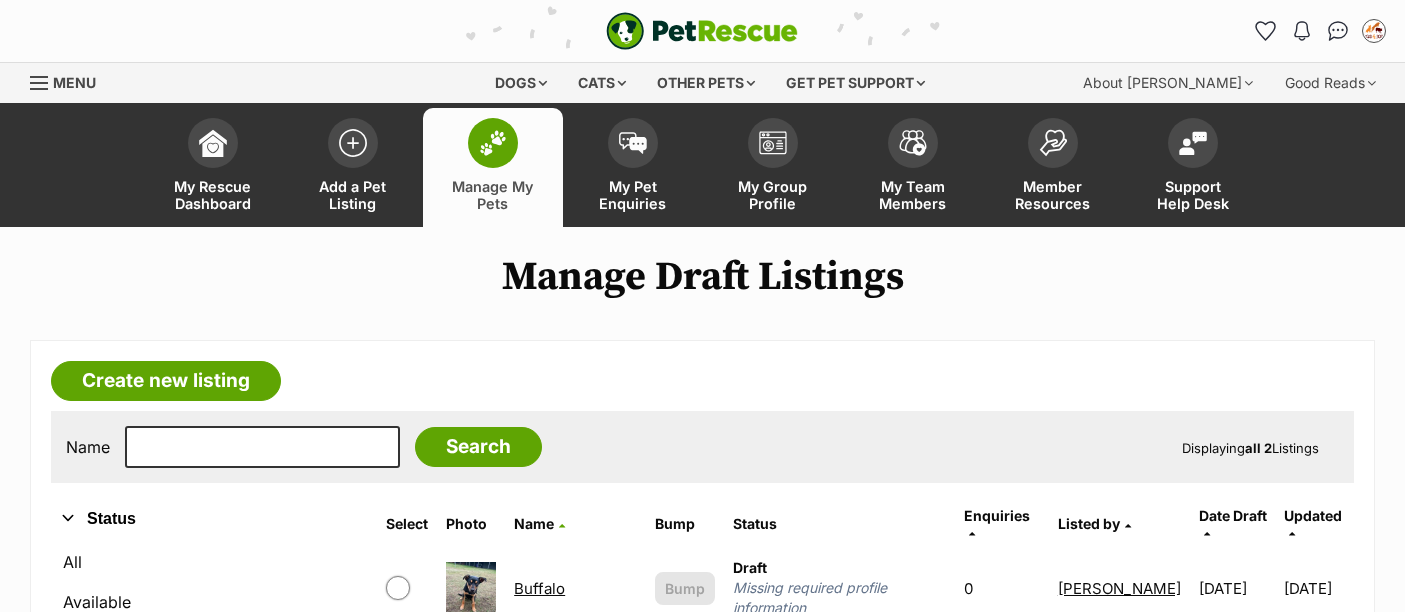 scroll, scrollTop: 0, scrollLeft: 0, axis: both 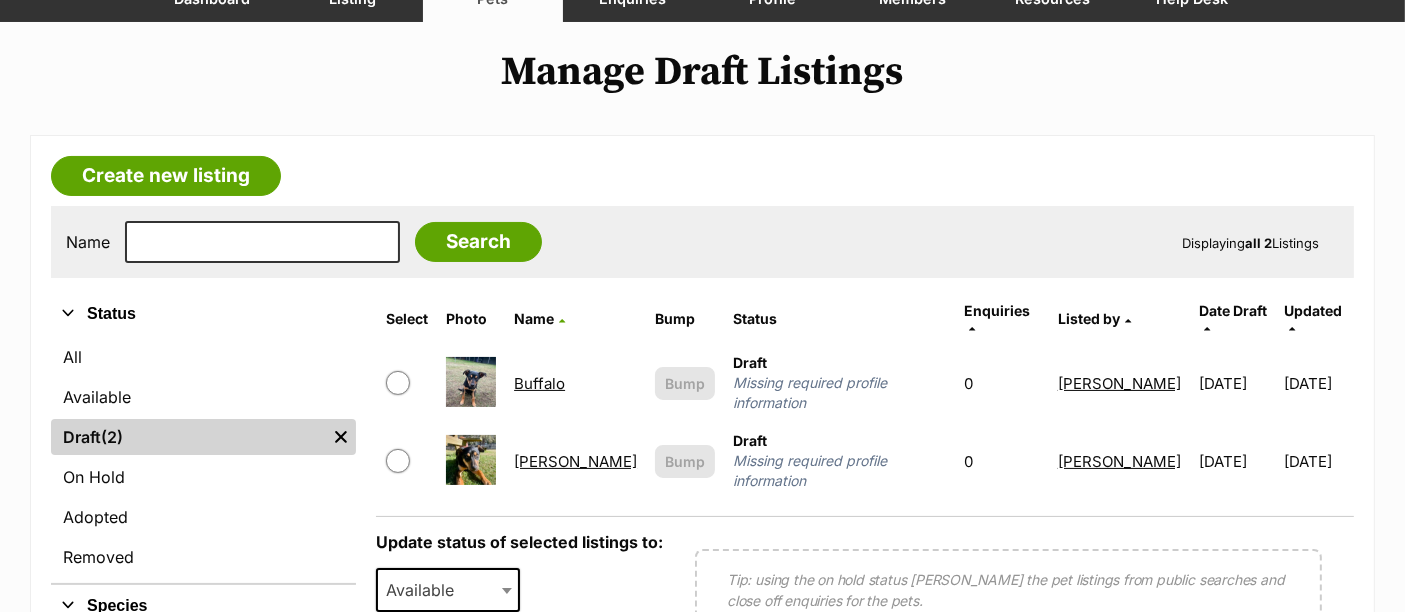 click on "Buffalo" at bounding box center [539, 383] 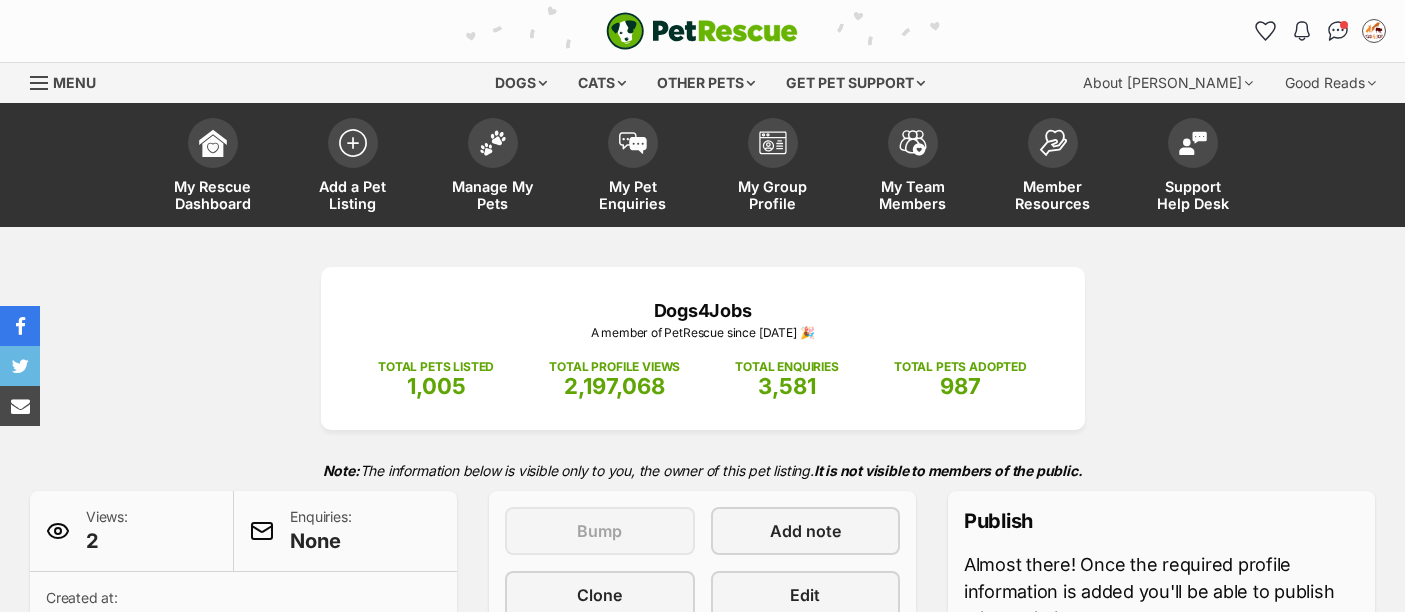 scroll, scrollTop: 0, scrollLeft: 0, axis: both 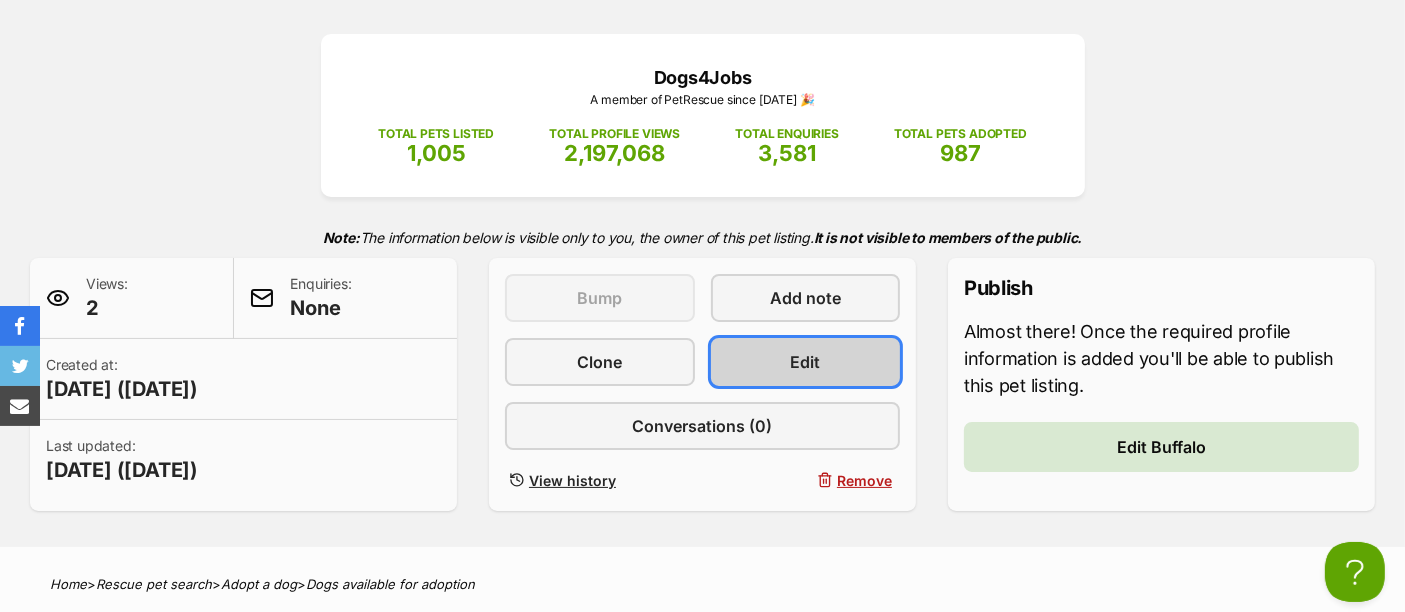 click on "Edit" at bounding box center [806, 362] 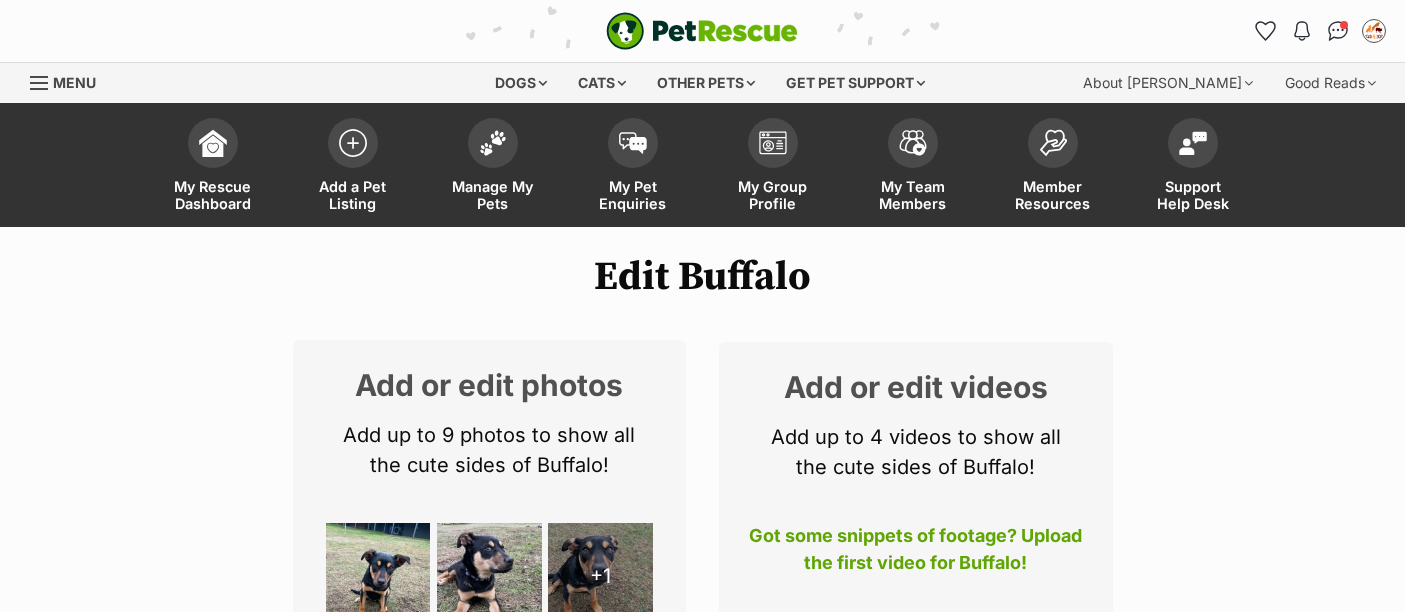 scroll, scrollTop: 937, scrollLeft: 0, axis: vertical 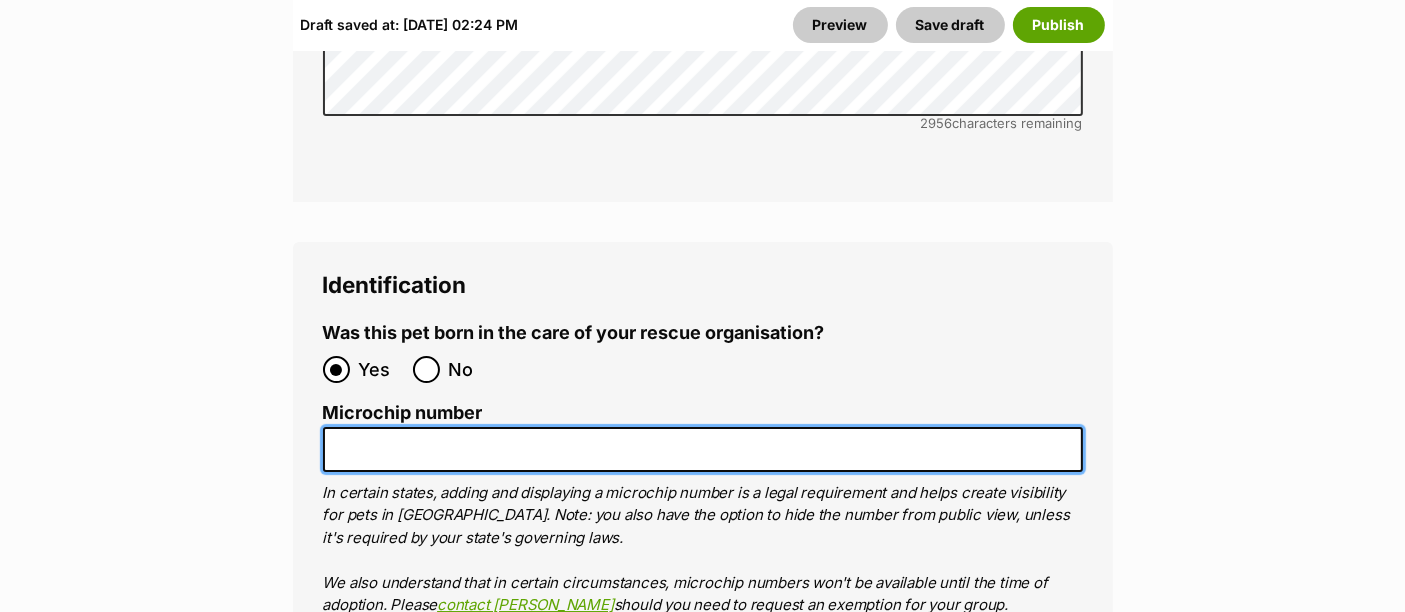 click on "Microchip number" at bounding box center [703, 449] 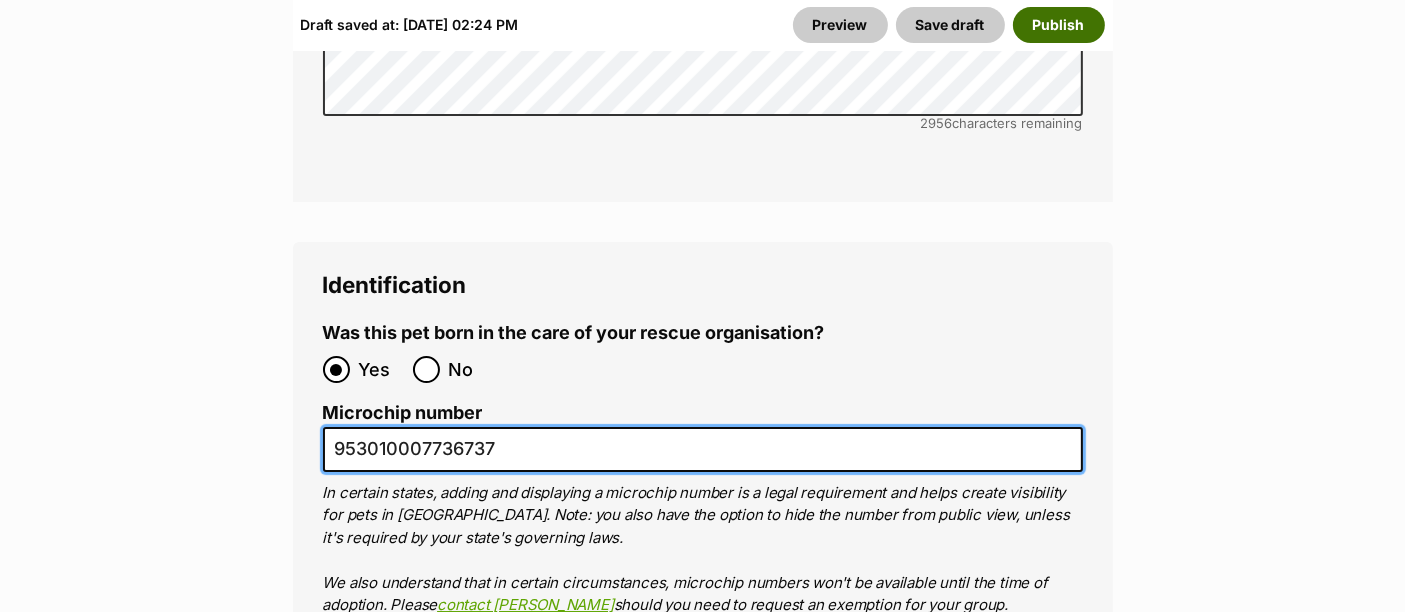 type on "953010007736737" 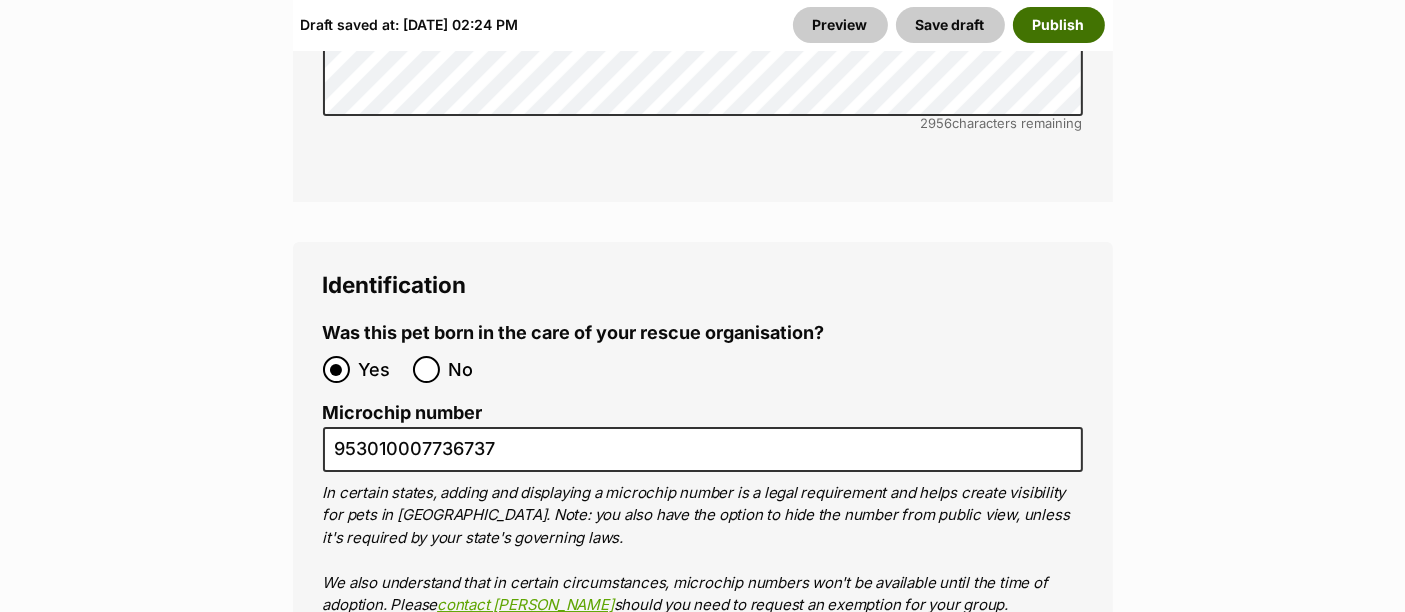 click on "Publish" at bounding box center [1059, 25] 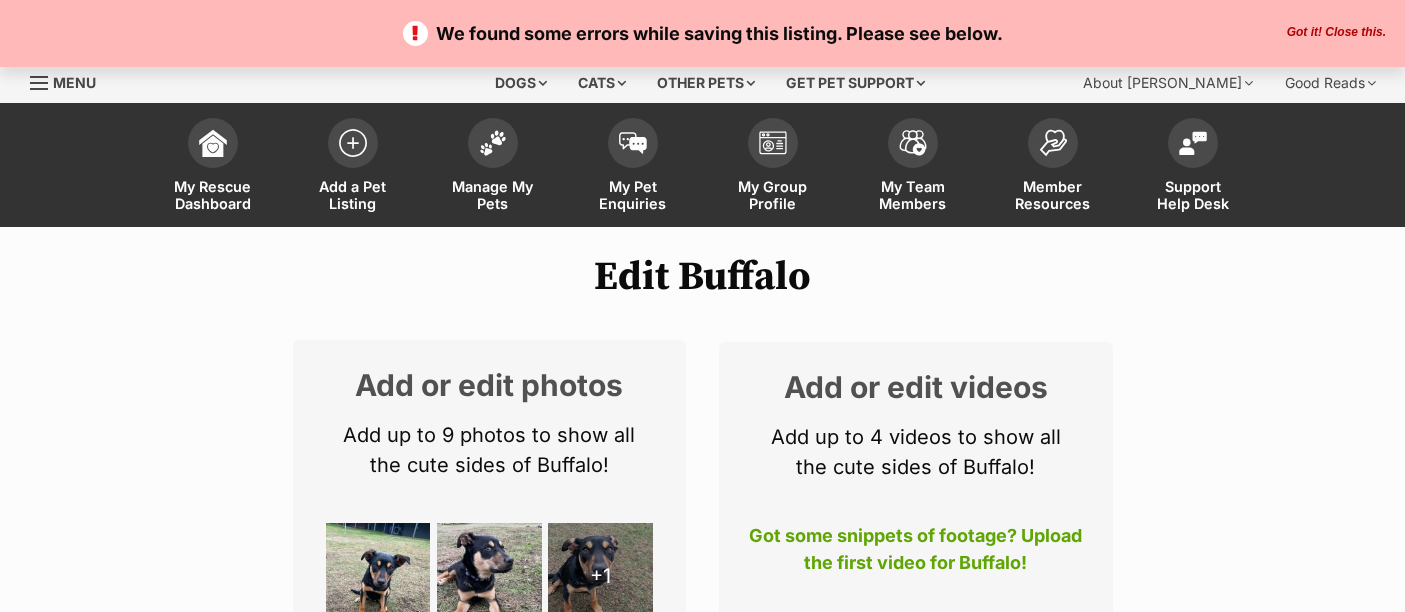 scroll, scrollTop: 0, scrollLeft: 0, axis: both 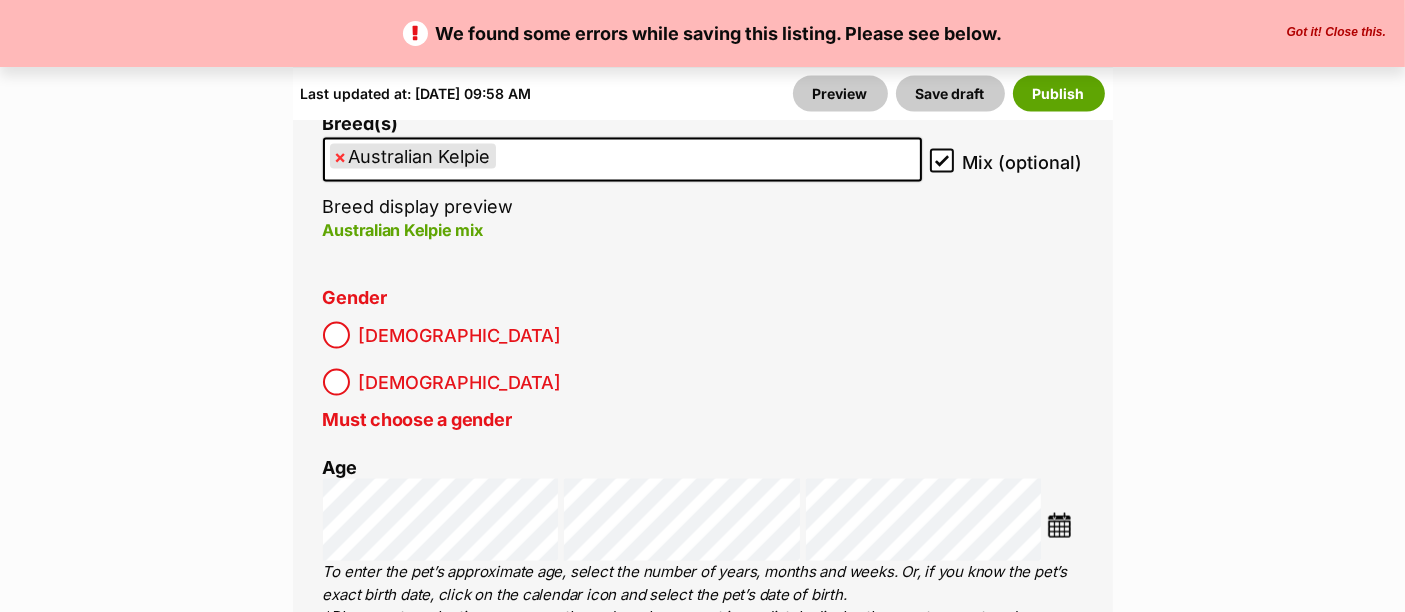 click on "Male" at bounding box center [460, 335] 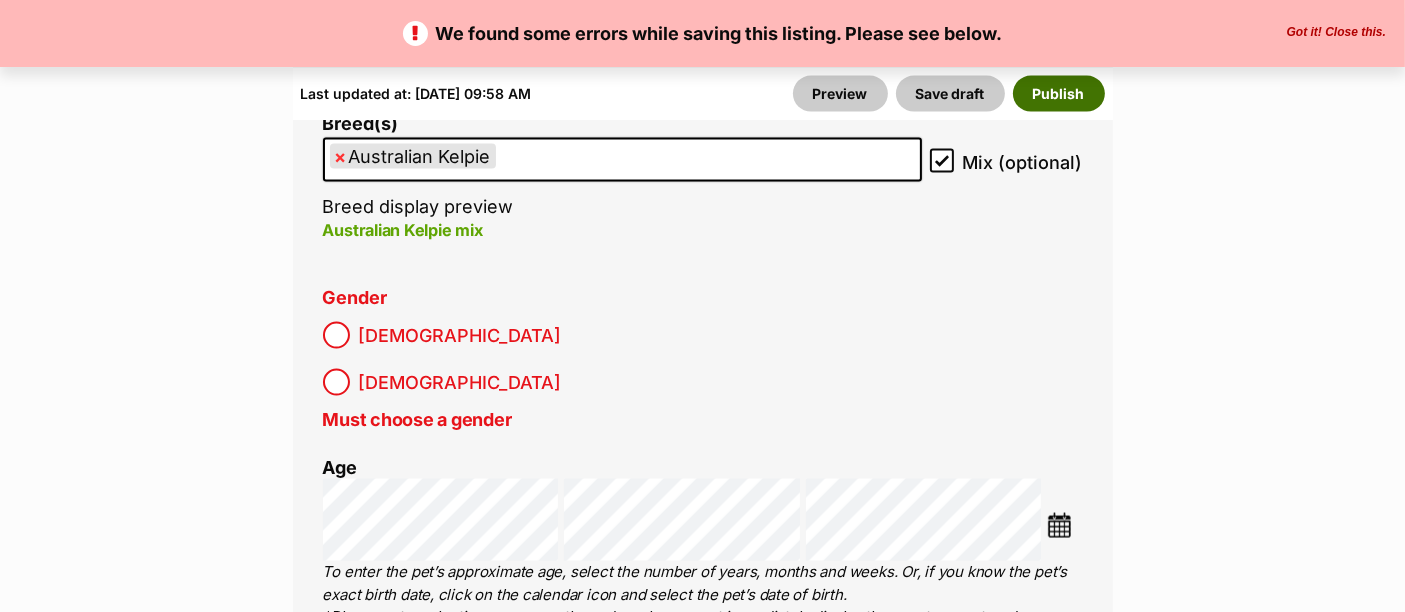 click on "Publish" at bounding box center (1059, 93) 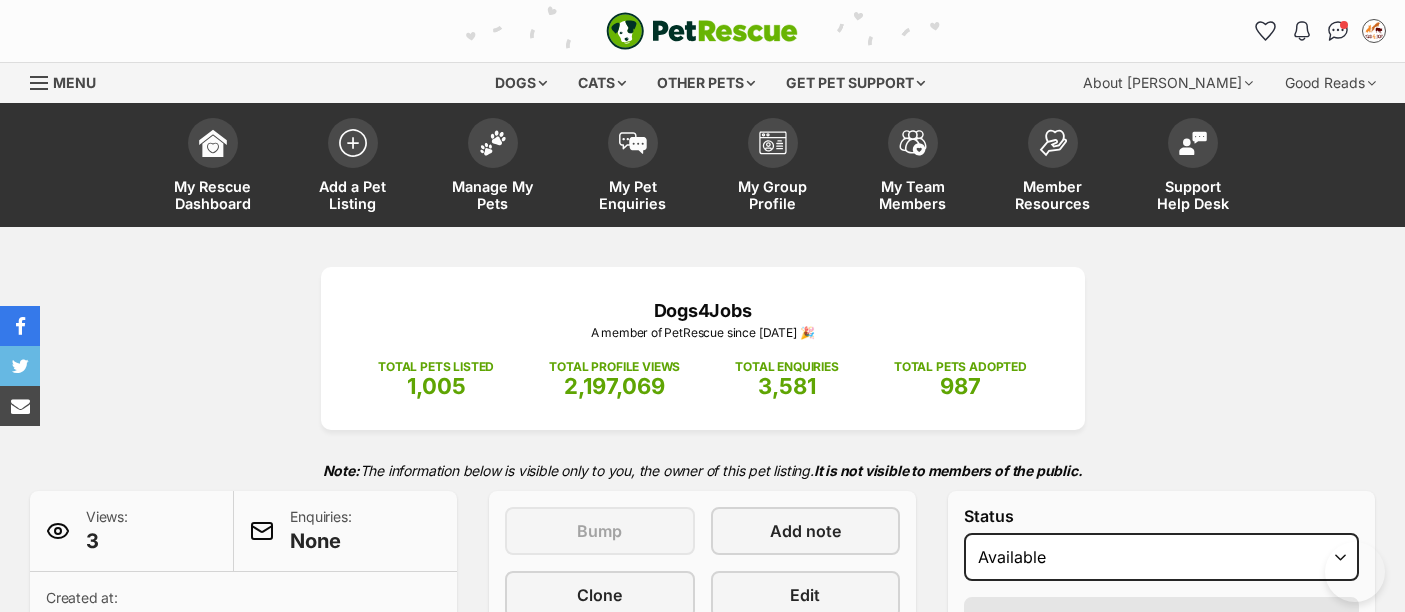 scroll, scrollTop: 0, scrollLeft: 0, axis: both 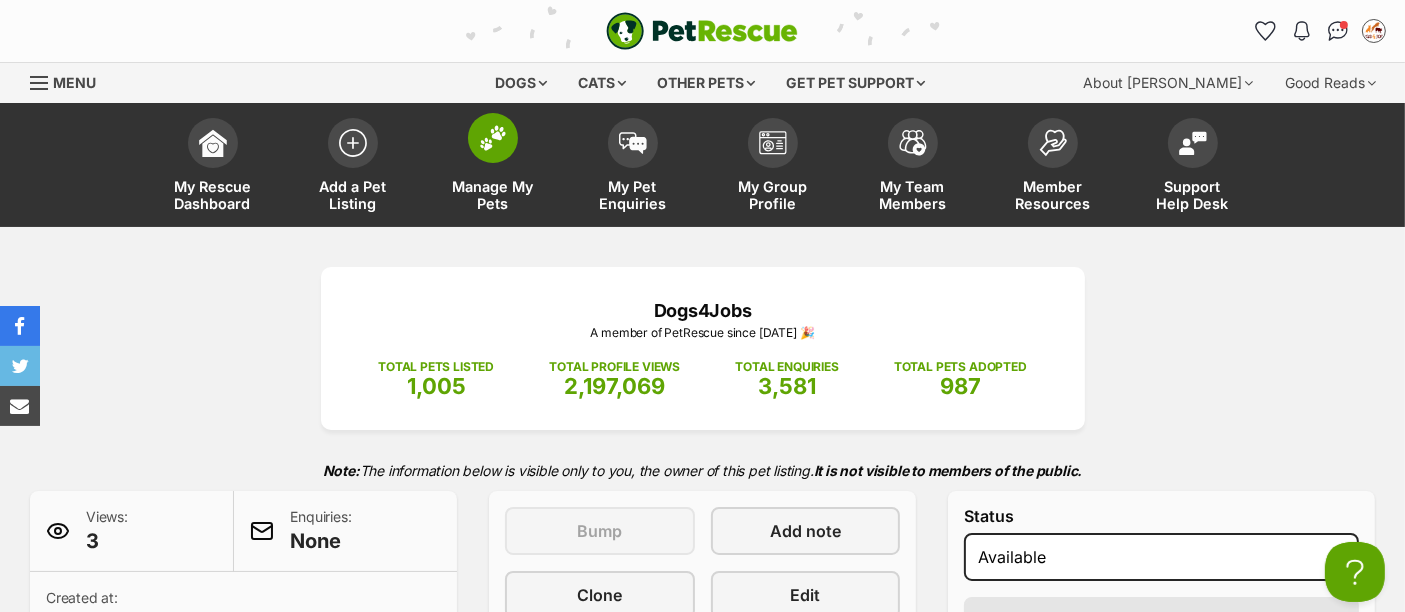 click at bounding box center (493, 138) 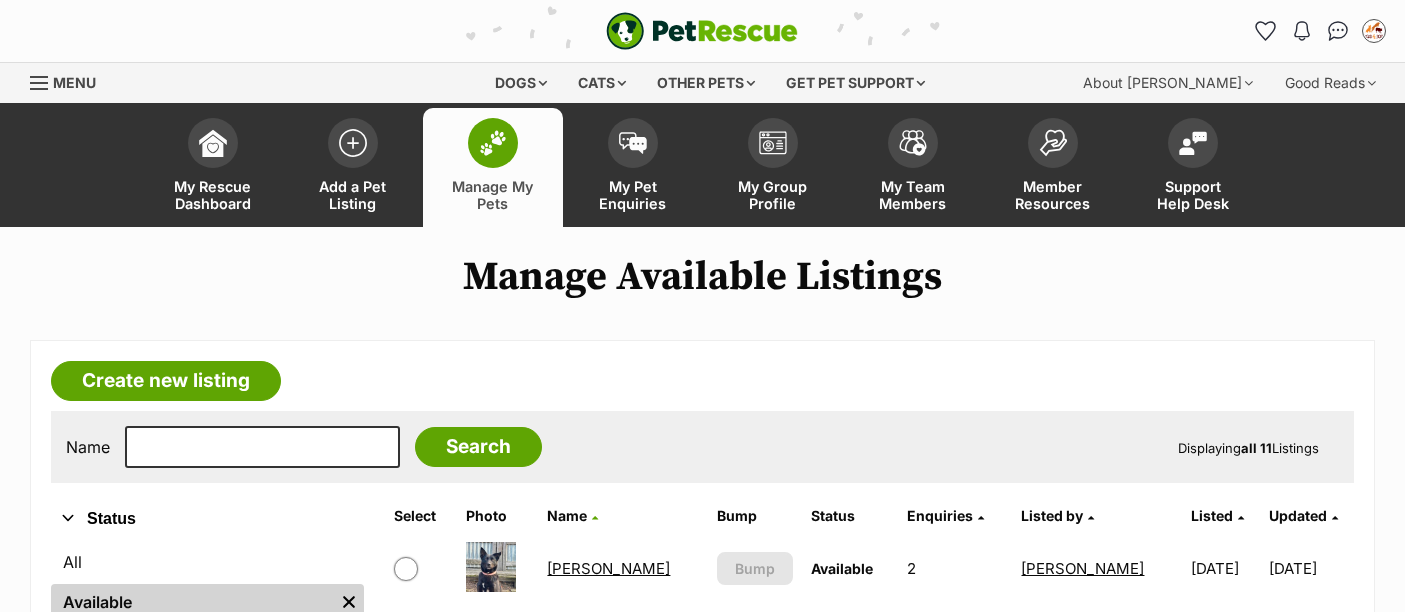 scroll, scrollTop: 510, scrollLeft: 0, axis: vertical 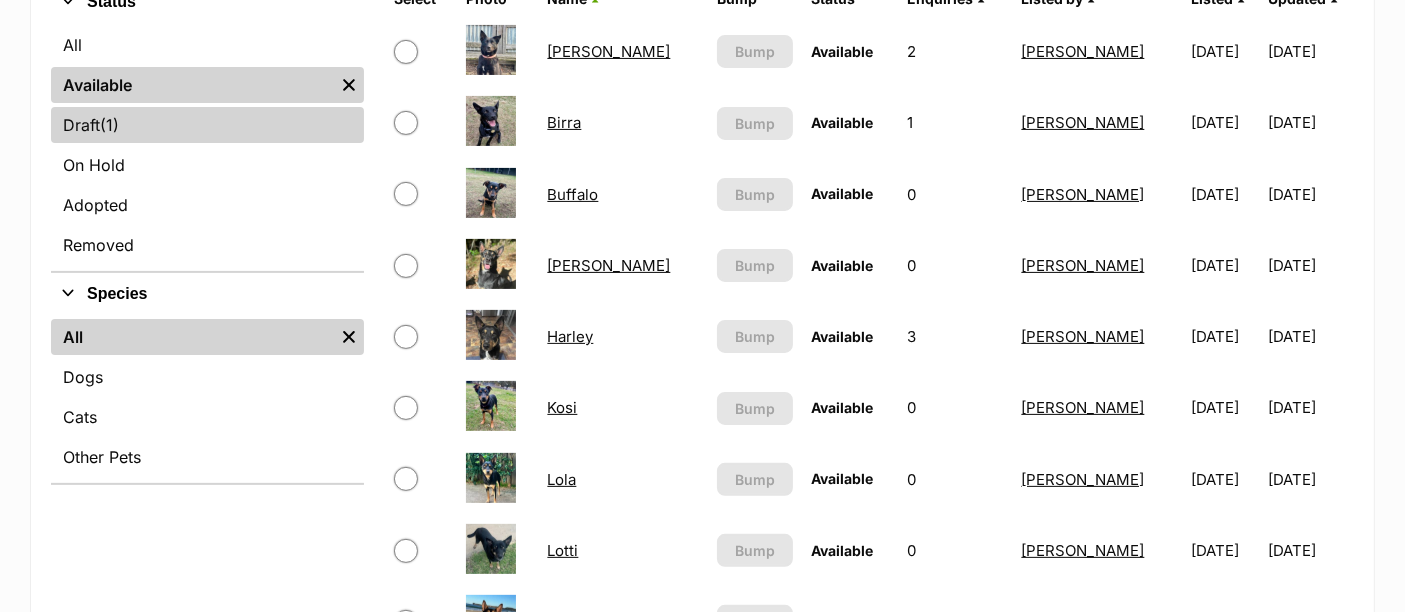 click on "Draft
(1)
Items" at bounding box center (207, 125) 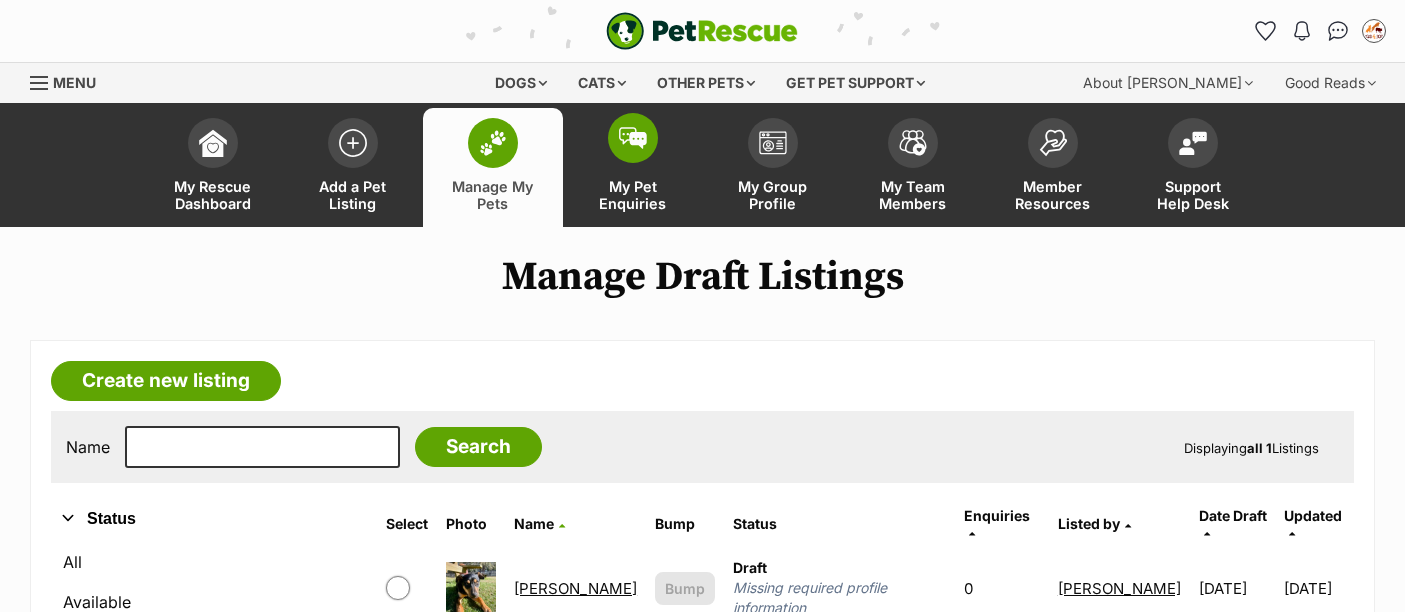 scroll, scrollTop: 0, scrollLeft: 0, axis: both 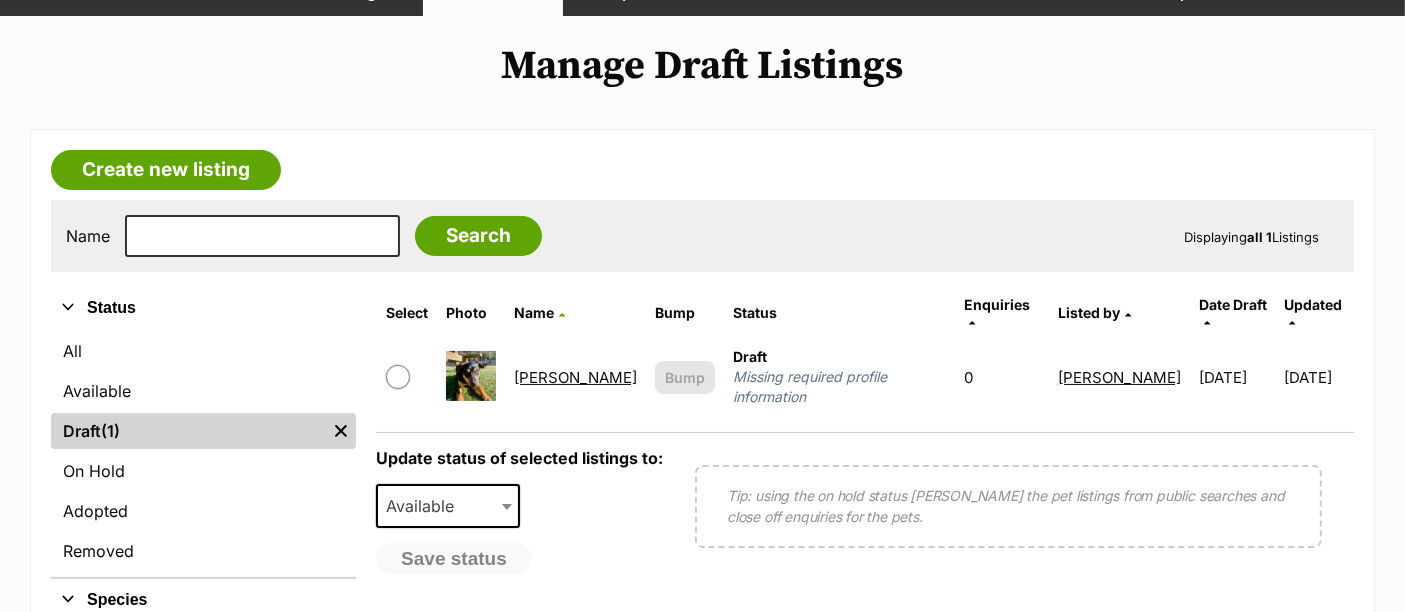 click on "[PERSON_NAME]" at bounding box center (575, 377) 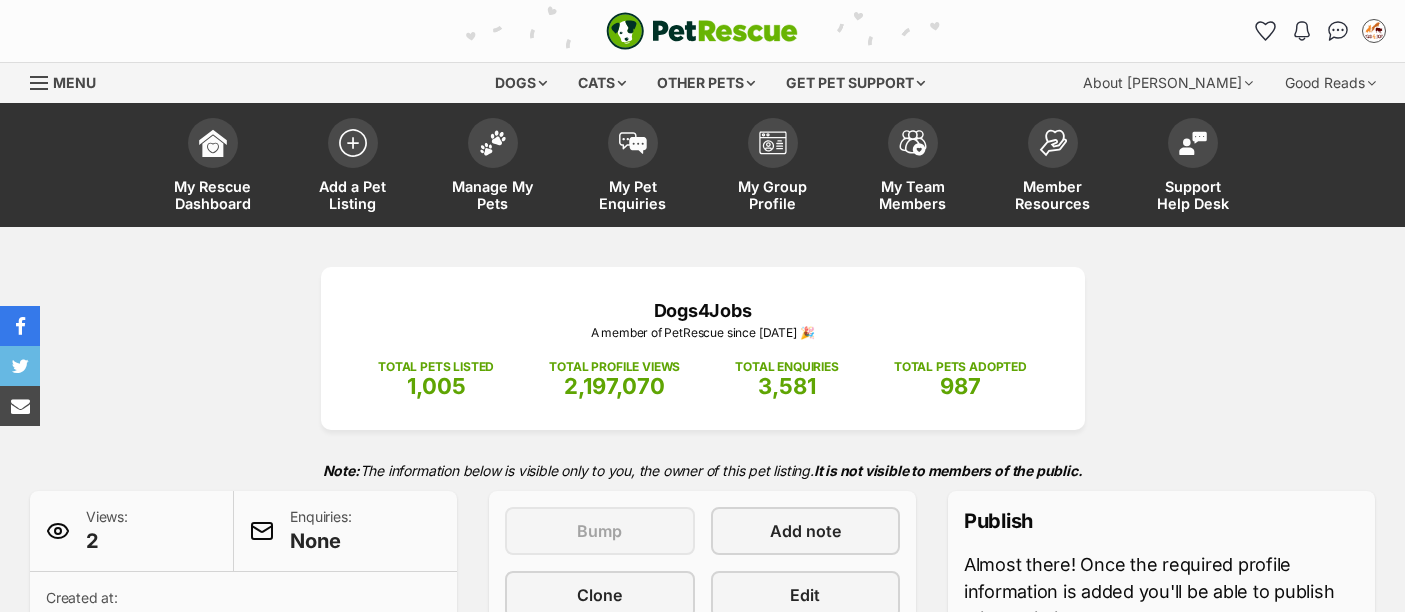 scroll, scrollTop: 459, scrollLeft: 0, axis: vertical 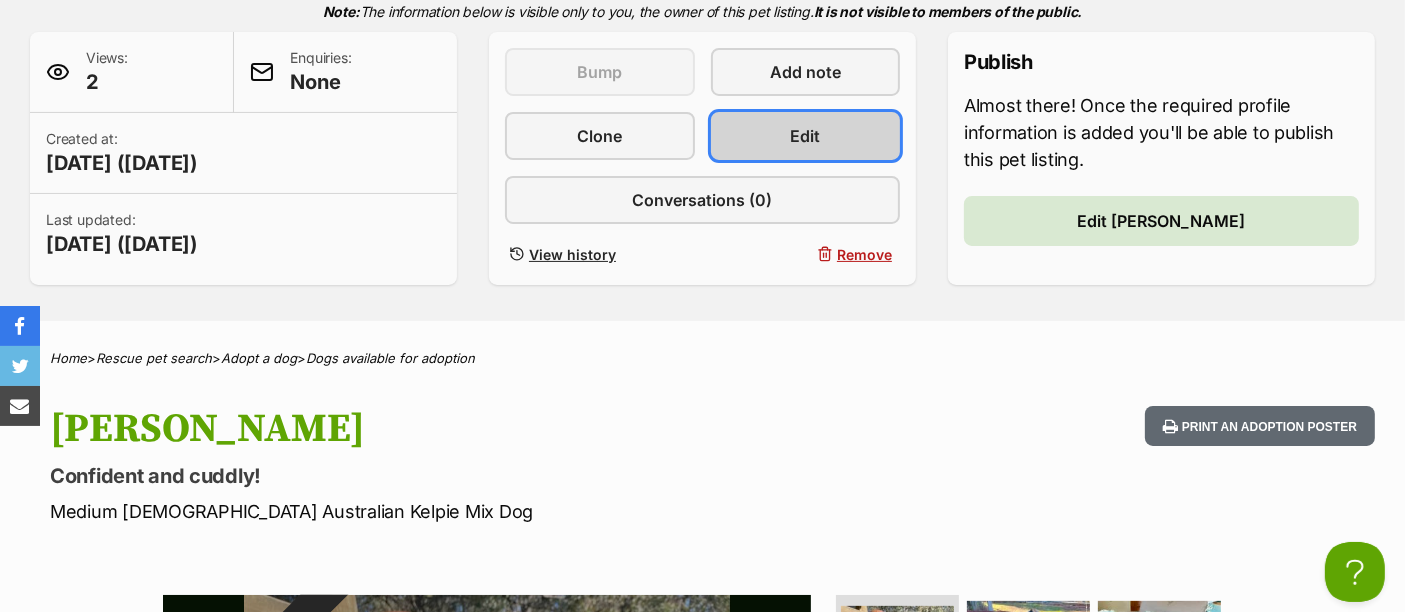 click on "Edit" at bounding box center (806, 136) 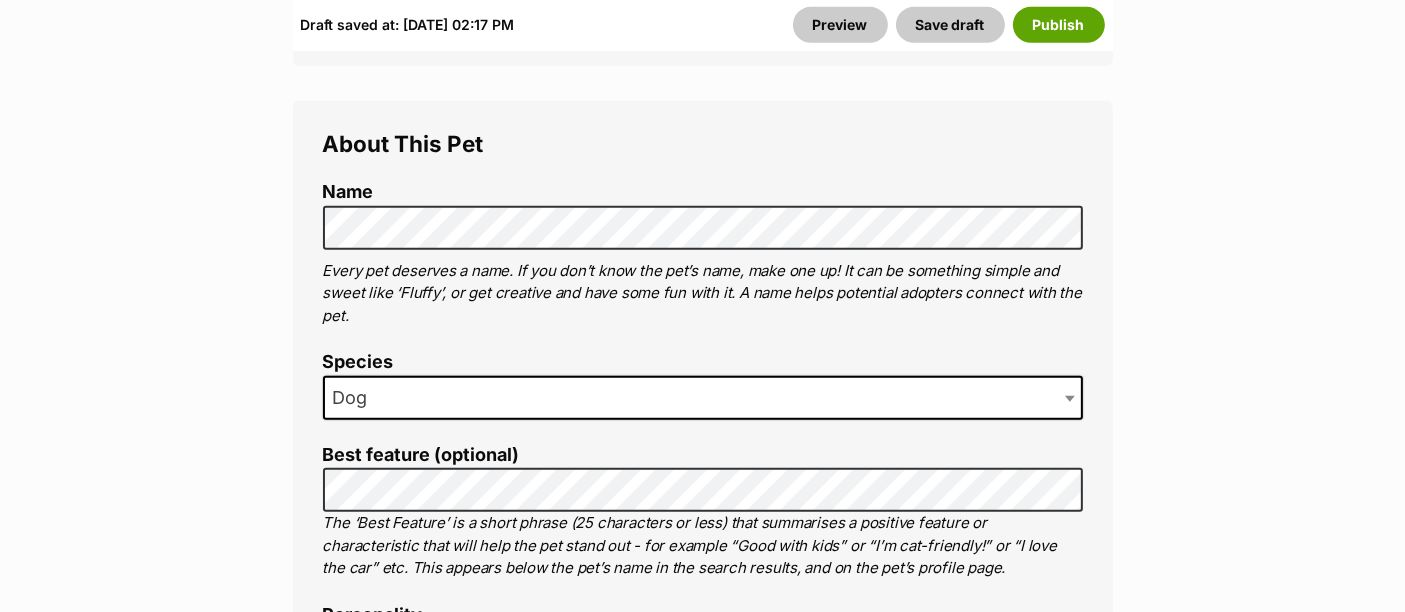 scroll, scrollTop: 0, scrollLeft: 0, axis: both 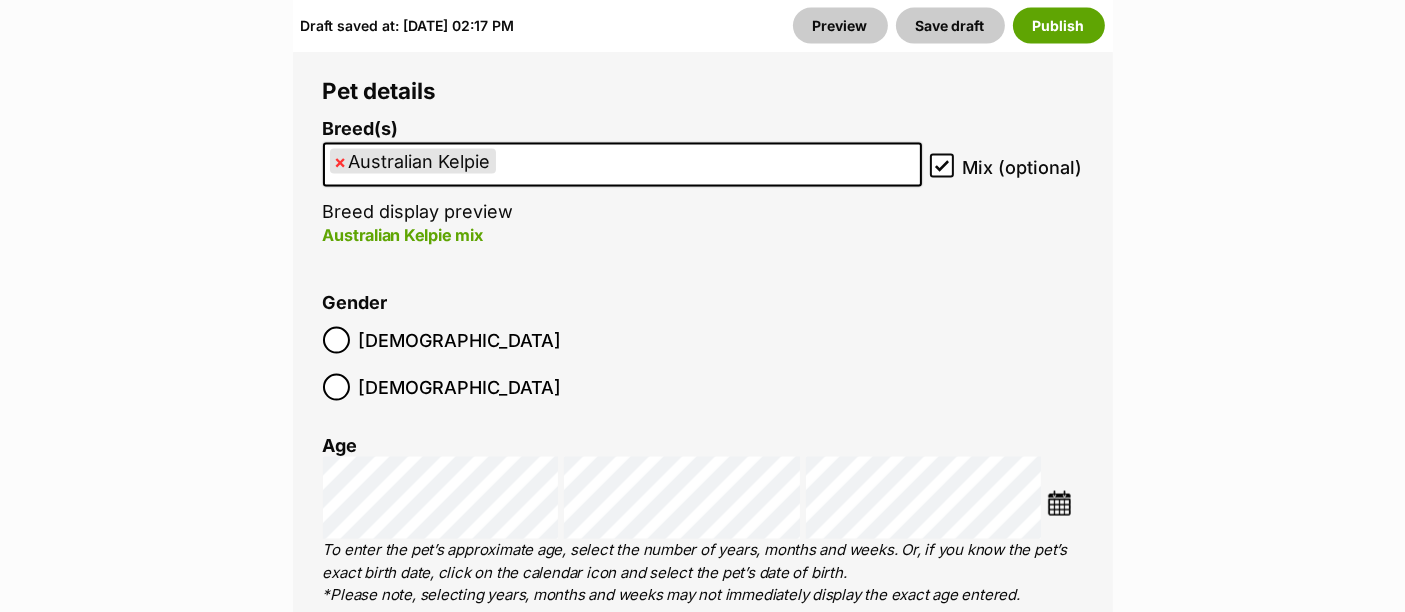 click on "Breed(s) Australian Kelpie
Affenpinscher
Afghan Hound
Airedale Terrier
Akita
Akita (Japanese)
Alaskan Husky
Alaskan Malamute
American Bulldog
American Eskimo Dog
American Foxhound
American Hairless Terrier
American Staffordshire Terrier
American Staffordshire Terrier
Anatolian Shepherd Dog
Australasian Bosdog
Australian Bulldog
Australian Cattle Dog
Australian Cobberdog
Australian Koolie
Australian Shepherd
Australian Silky Terrier
Australian Stumpy Tail Cattle Dog
Australian Terrier
Azawakh
Basenji
Basset Fauve de Bretagne
Basset Hound
Beagle
Bearded Collie
Beauceron (Berger de Beauce)
Bedlington Terrier
Belgian Malinois
Belgian Shepherd Dog
Belgian Shepherd Dog (Groenendael)
Belgian Shepherd Dog (Laekenois)
Belgian Shepherd Dog (Malinois)
Belgian Shepherd Dog (Tervueren)
Bergamasco Shepherd Dog
Bernese Mountain Dog
Bichon Frise
Biewer Terrier
Black and Tan Coonhound
Bloodhound
Bluetick Coonhound
Boerboel
Bolognese" at bounding box center [622, 193] 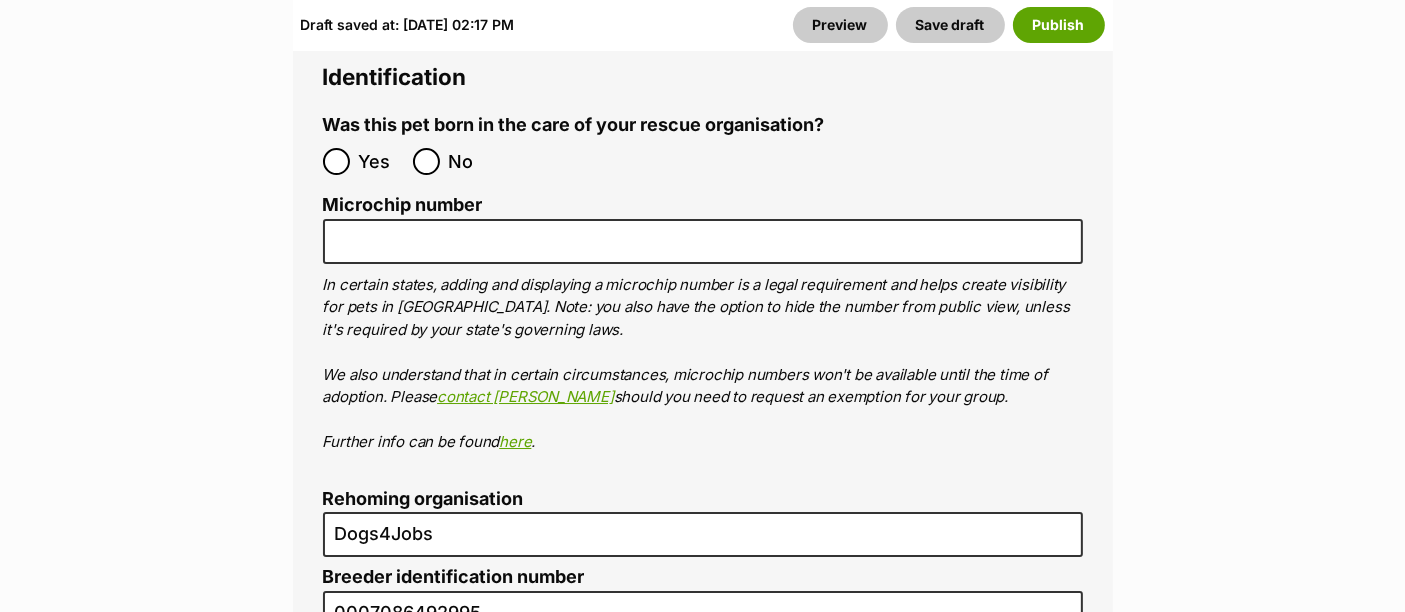 scroll, scrollTop: 6835, scrollLeft: 0, axis: vertical 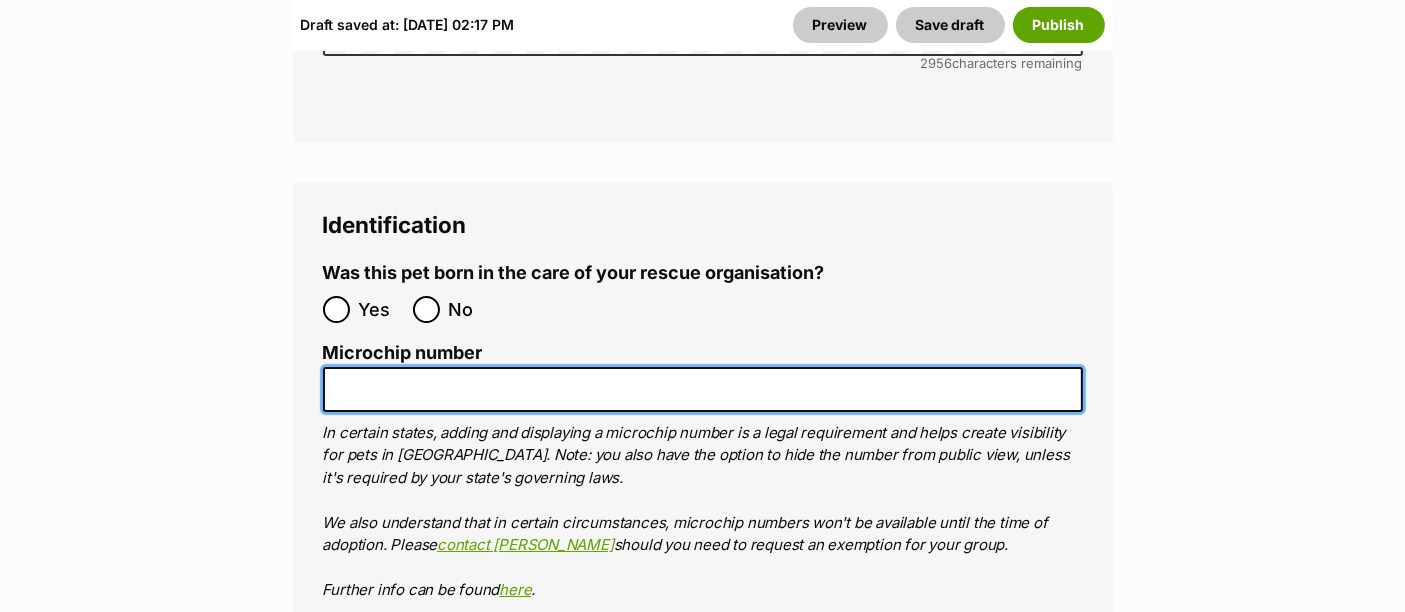 click on "Microchip number" at bounding box center [703, 389] 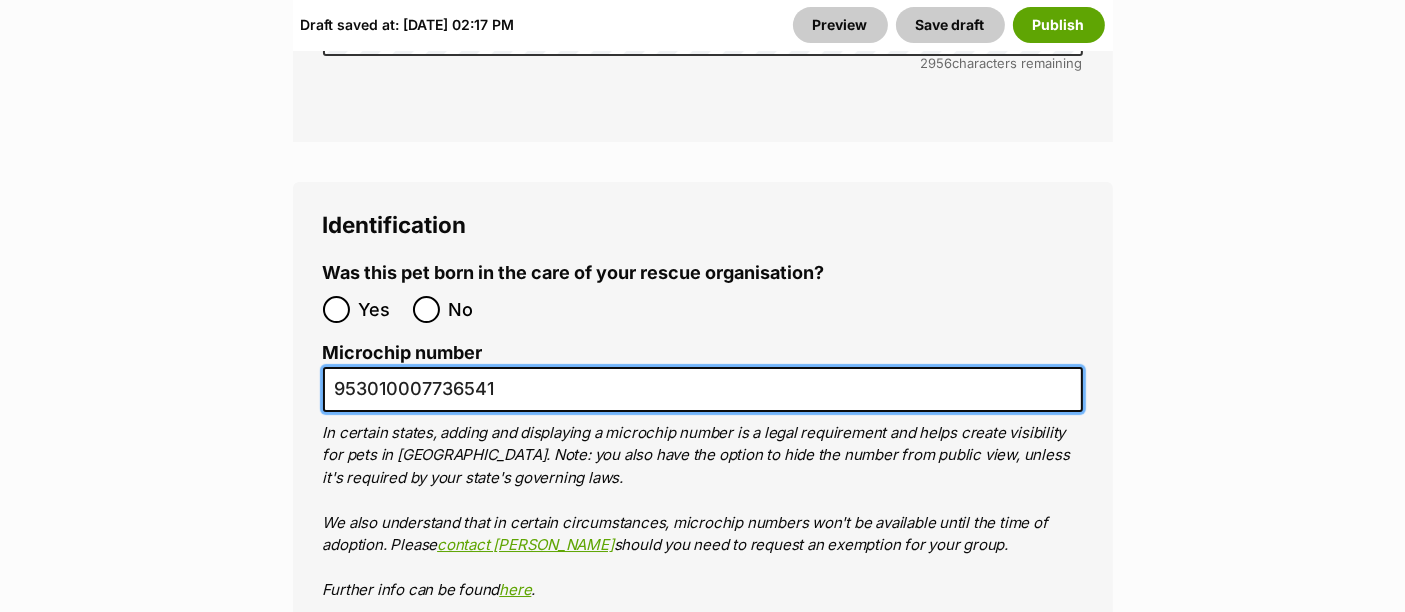 type on "953010007736541" 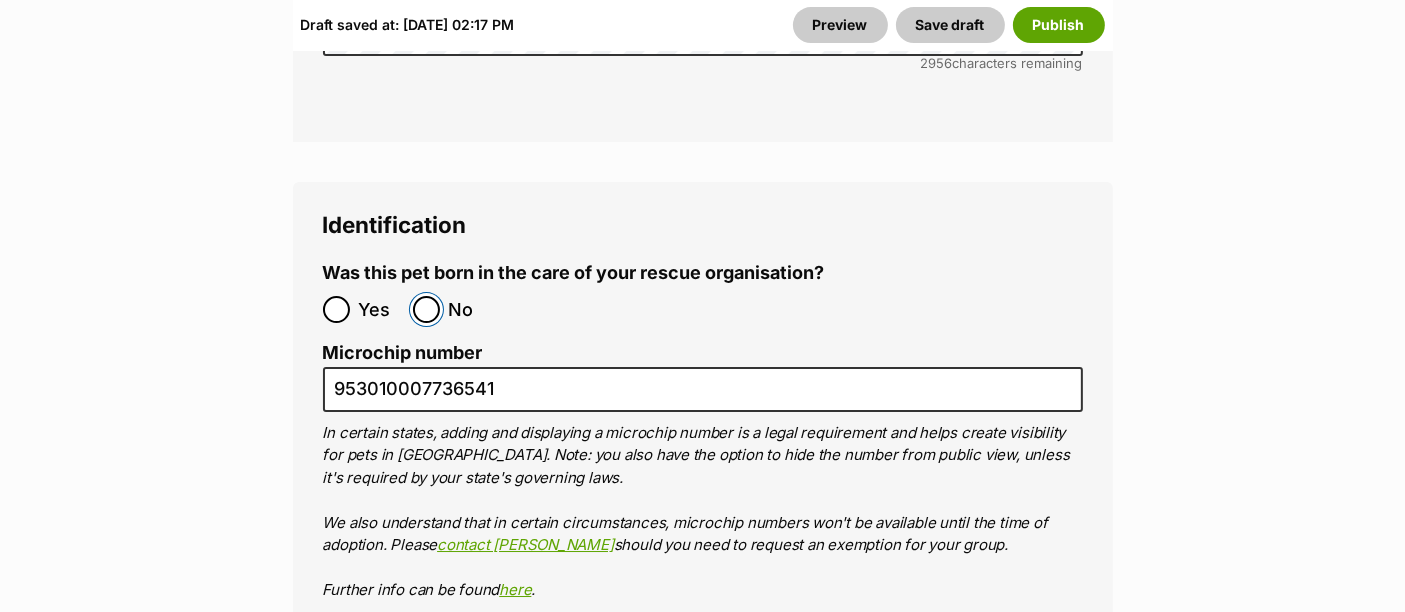 click on "No" at bounding box center (426, 309) 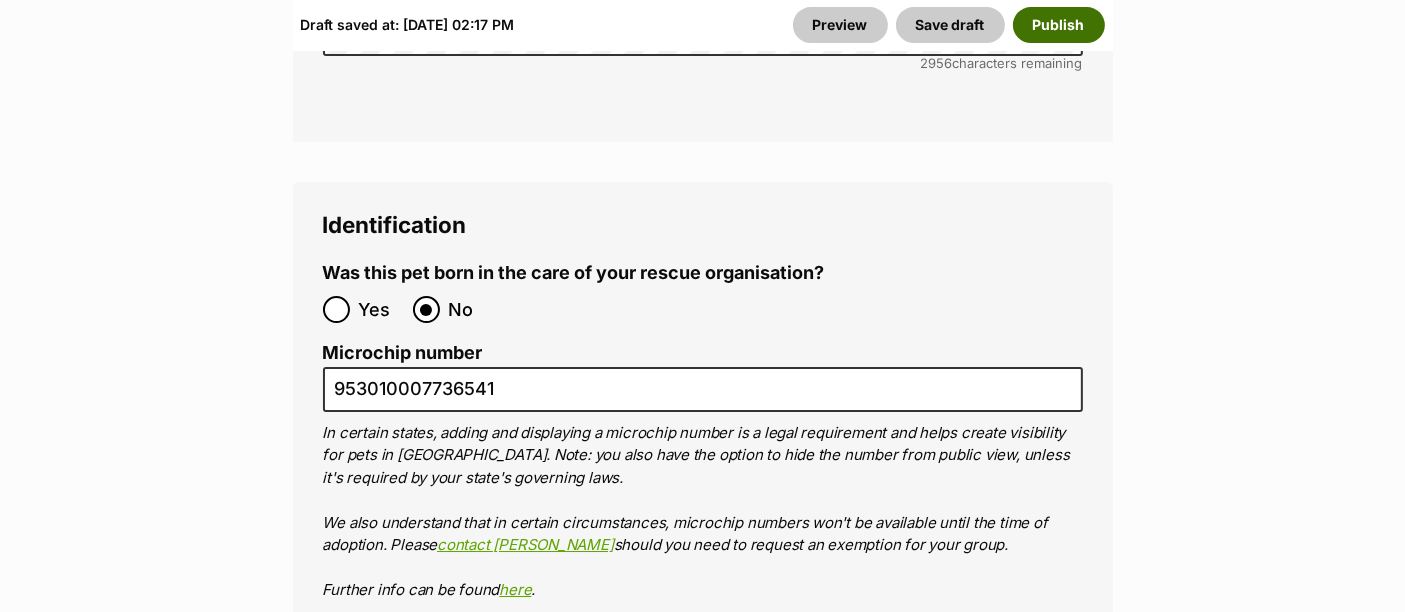 click on "Publish" at bounding box center (1059, 25) 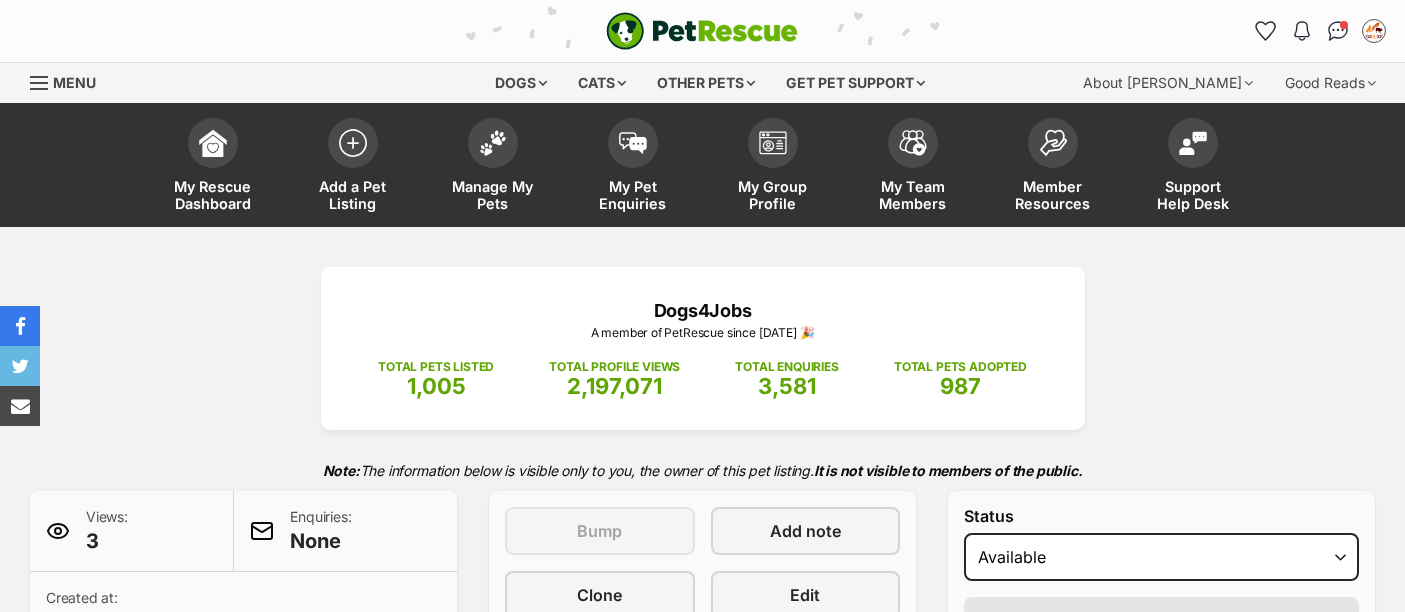 scroll, scrollTop: 0, scrollLeft: 0, axis: both 